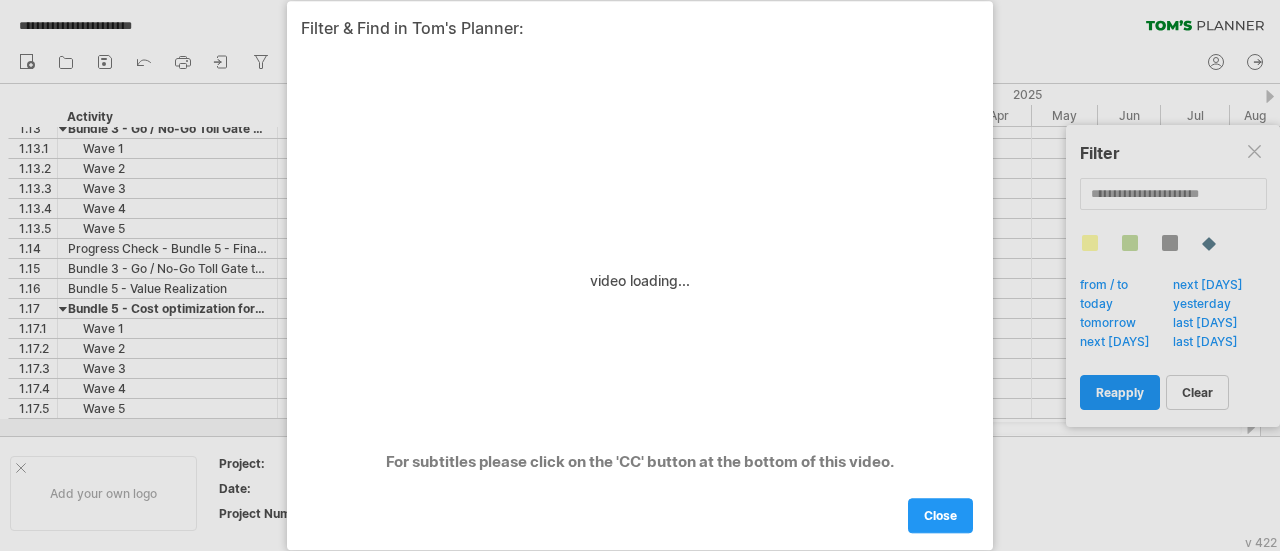 scroll, scrollTop: 0, scrollLeft: 0, axis: both 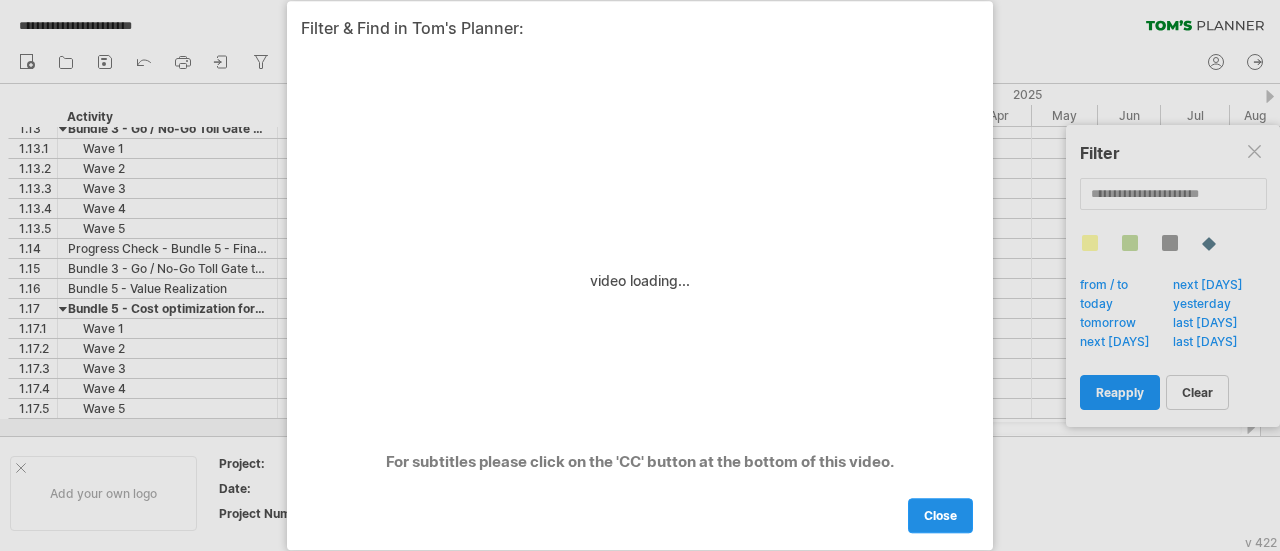 click on "close" at bounding box center (940, 515) 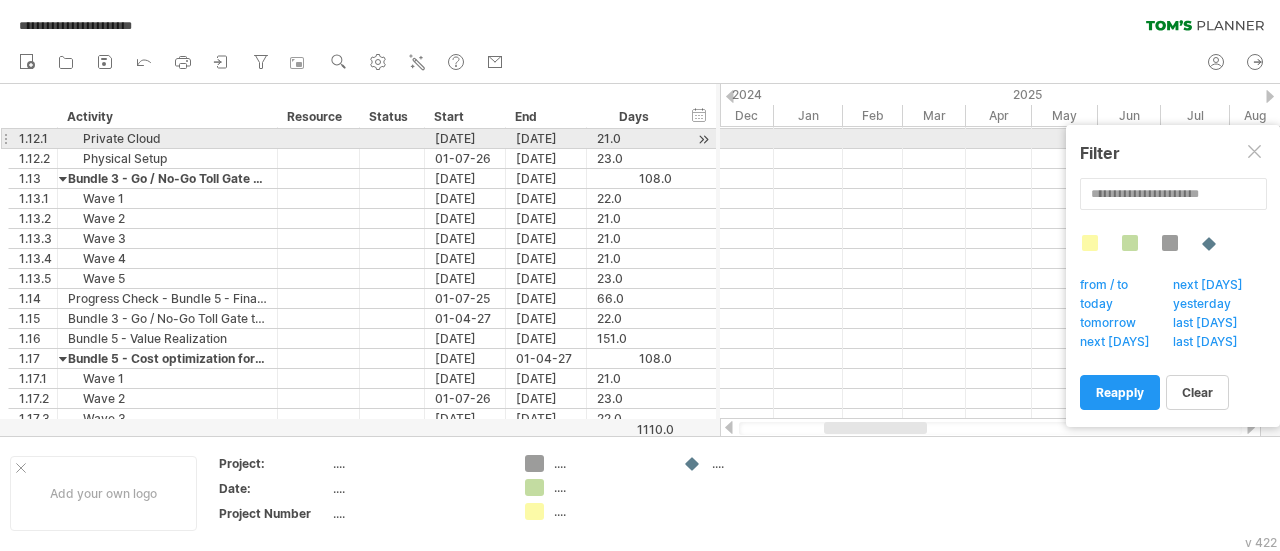 click at bounding box center (1256, 153) 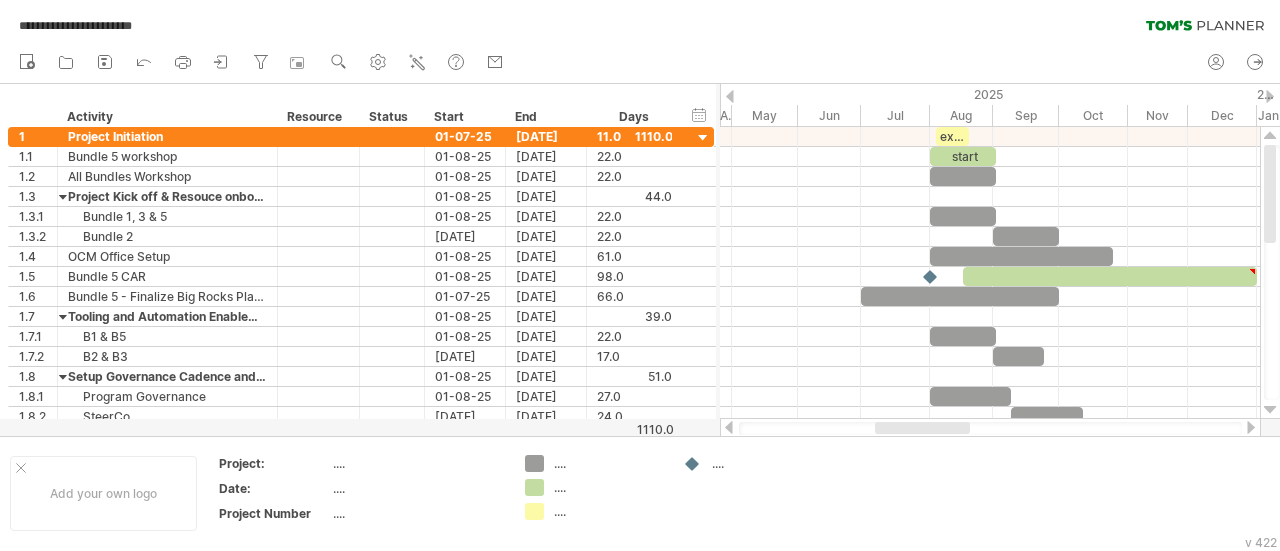 drag, startPoint x: 866, startPoint y: 432, endPoint x: 914, endPoint y: 425, distance: 48.507732 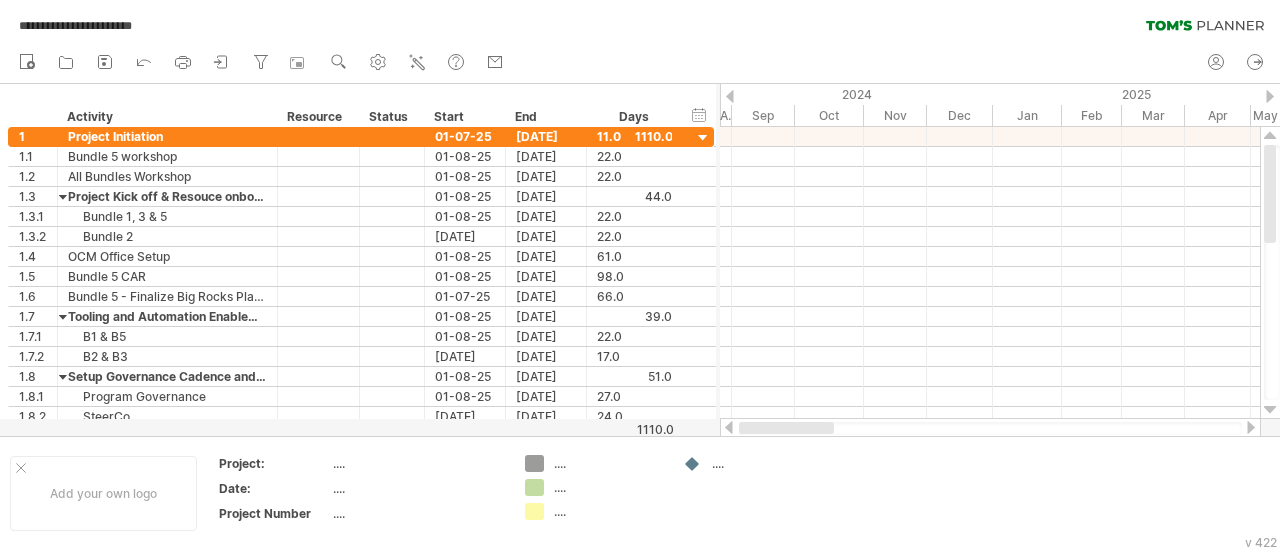 drag, startPoint x: 846, startPoint y: 431, endPoint x: 706, endPoint y: 435, distance: 140.05713 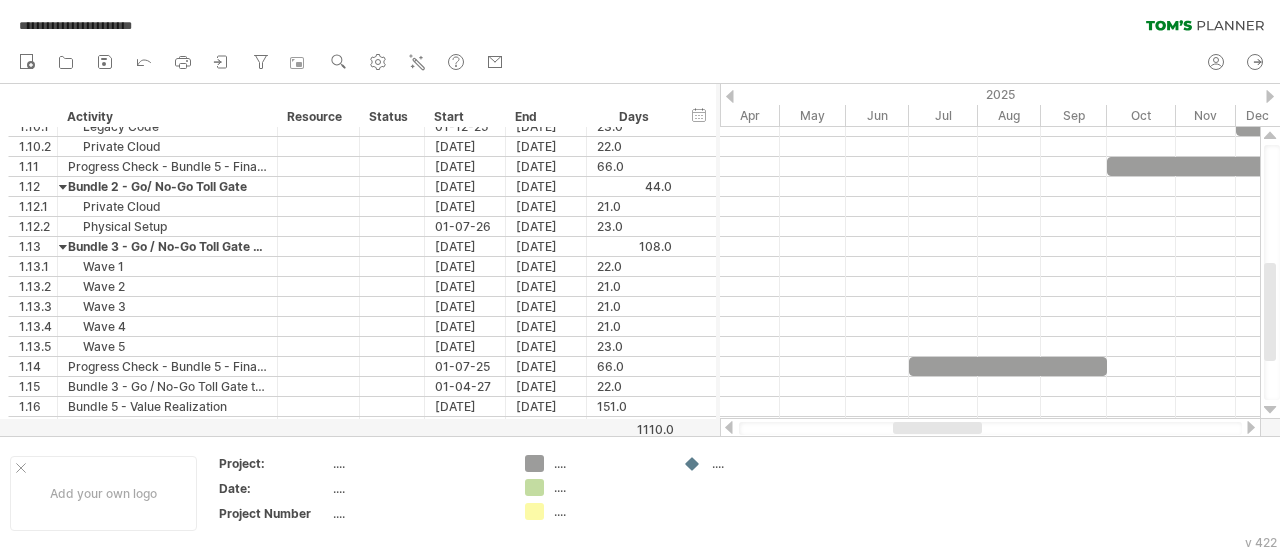 drag, startPoint x: 871, startPoint y: 425, endPoint x: 812, endPoint y: 415, distance: 59.841457 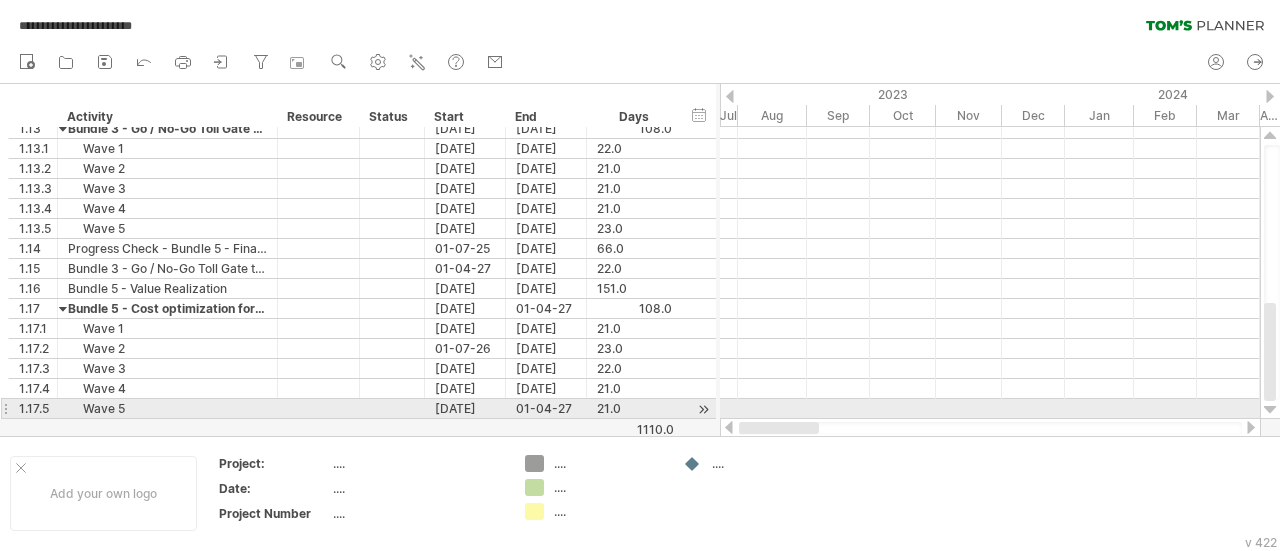 drag, startPoint x: 853, startPoint y: 431, endPoint x: 776, endPoint y: 419, distance: 77.92946 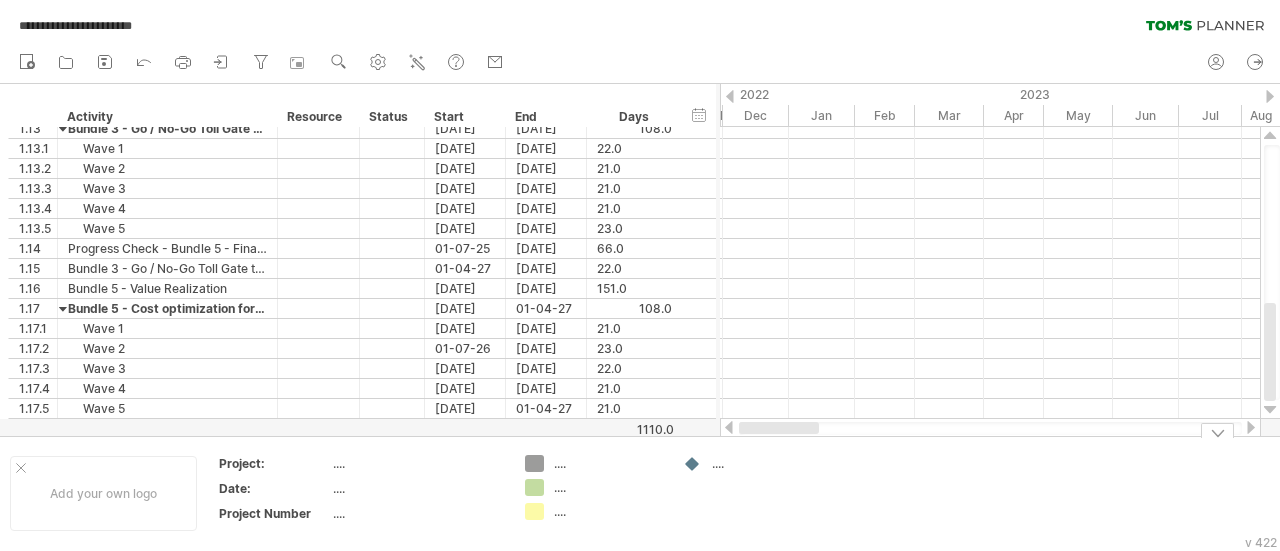 drag, startPoint x: 861, startPoint y: 426, endPoint x: 762, endPoint y: 435, distance: 99.40825 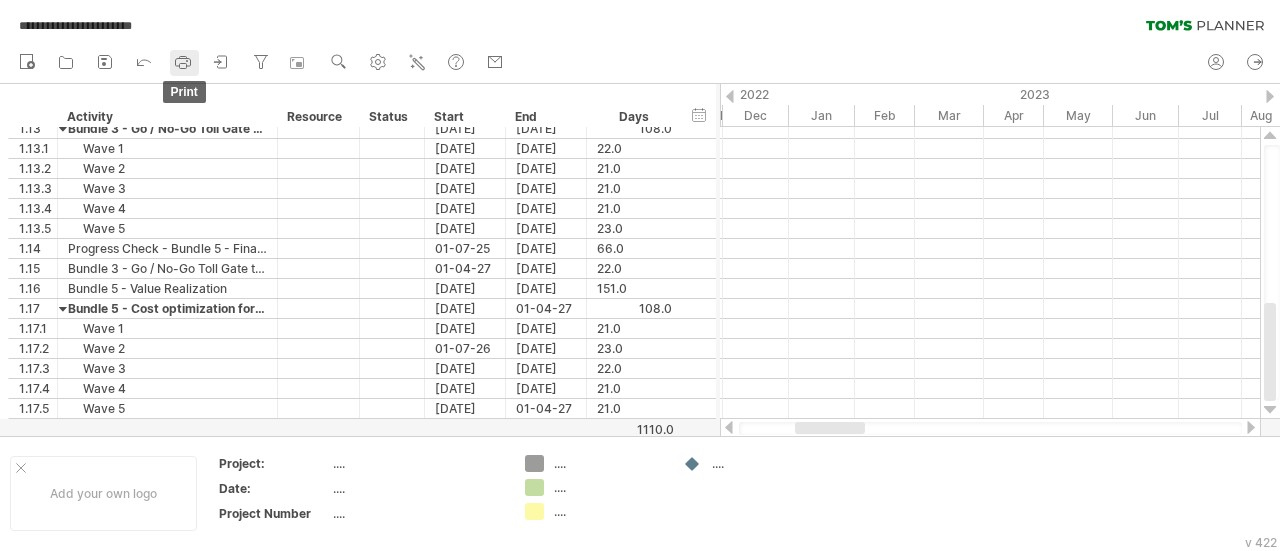 click 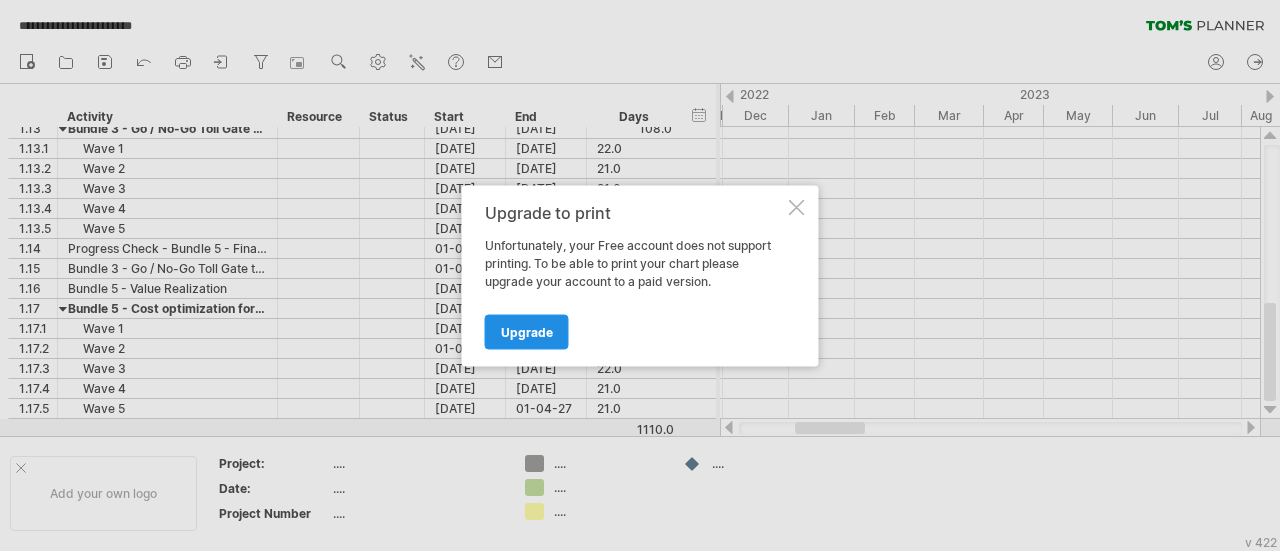 click on "Upgrade" at bounding box center [527, 331] 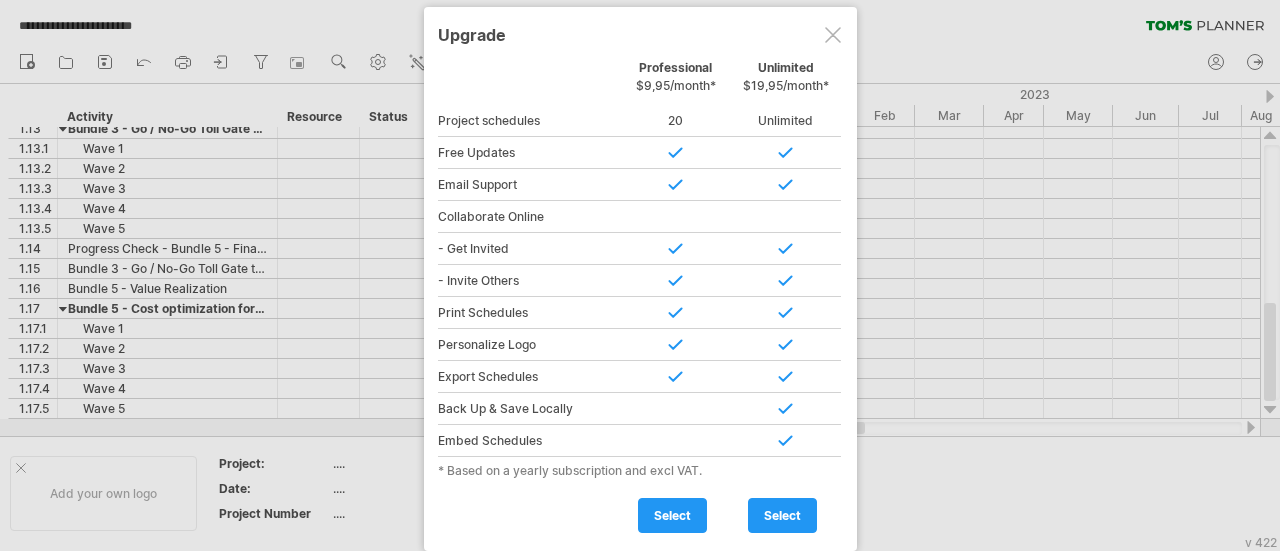 click at bounding box center (833, 35) 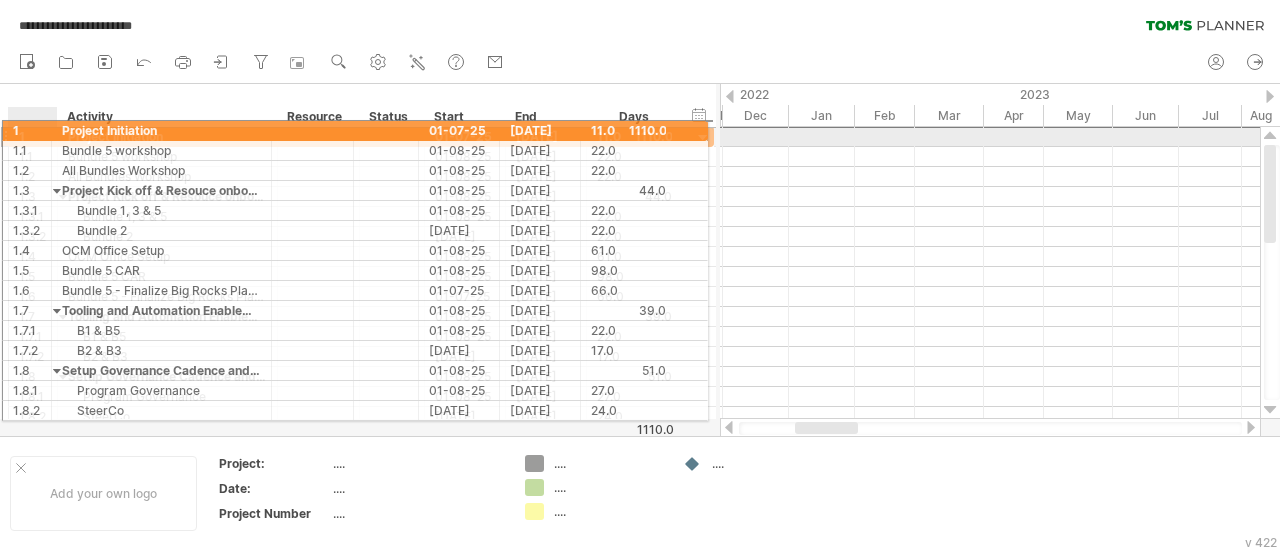 click on "1" at bounding box center (38, 136) 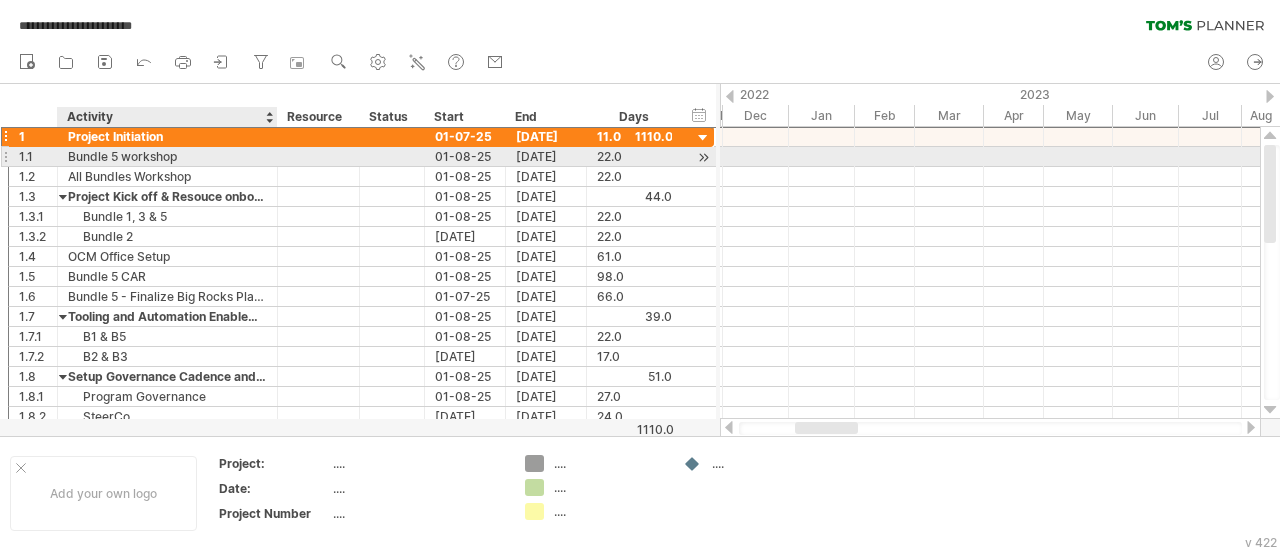 click on "Bundle 5 workshop" at bounding box center [167, 156] 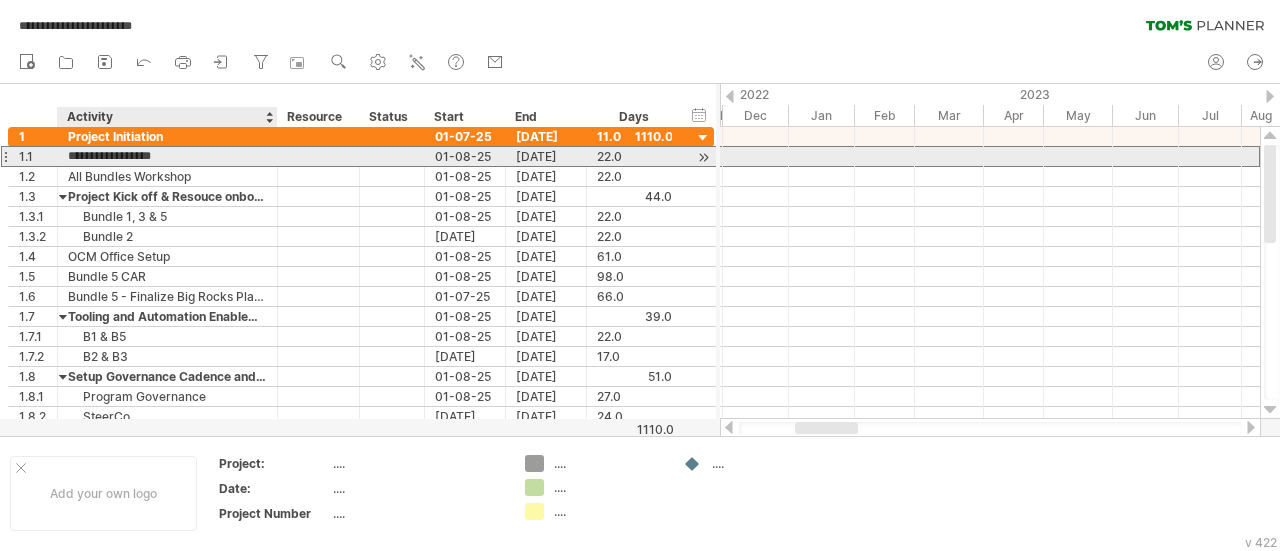 click on "**********" at bounding box center [167, 156] 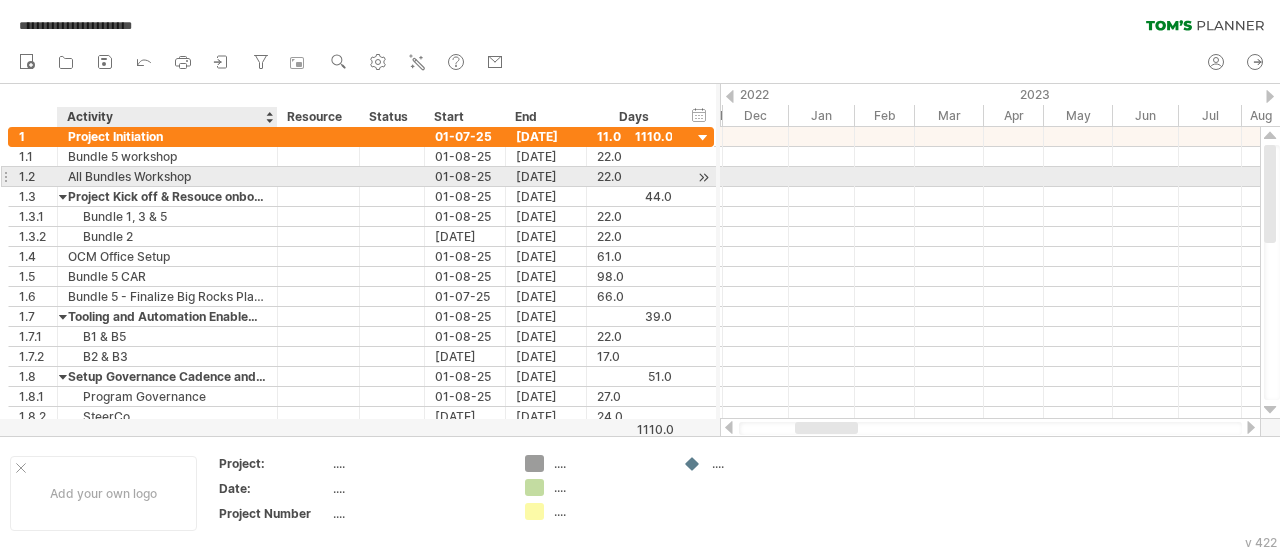click on "All Bundles Workshop" at bounding box center (167, 176) 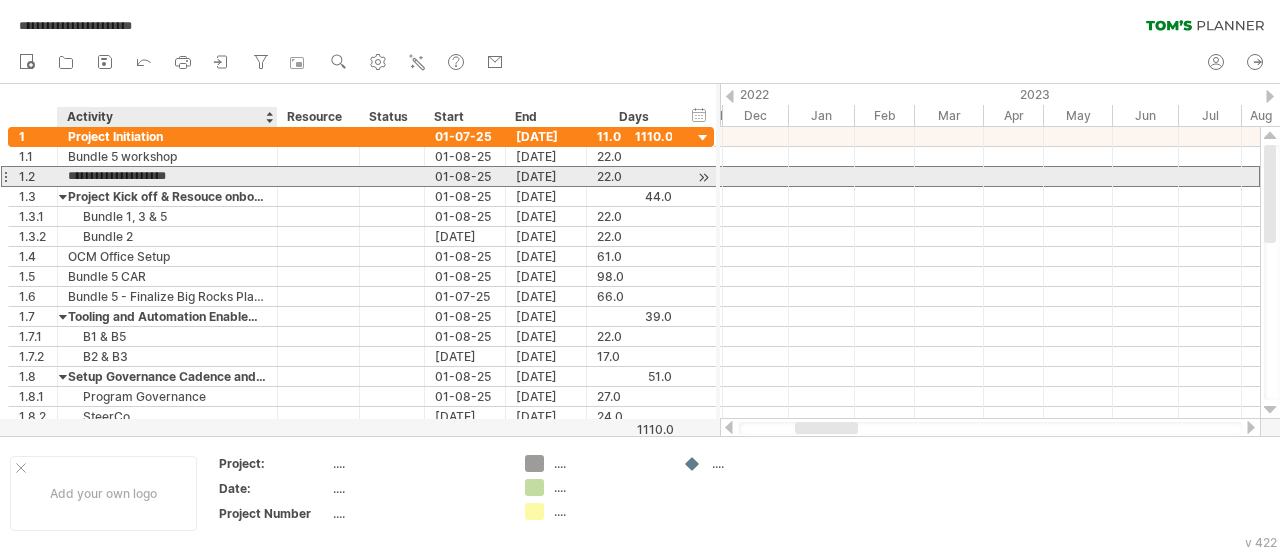 click on "**********" at bounding box center [167, 176] 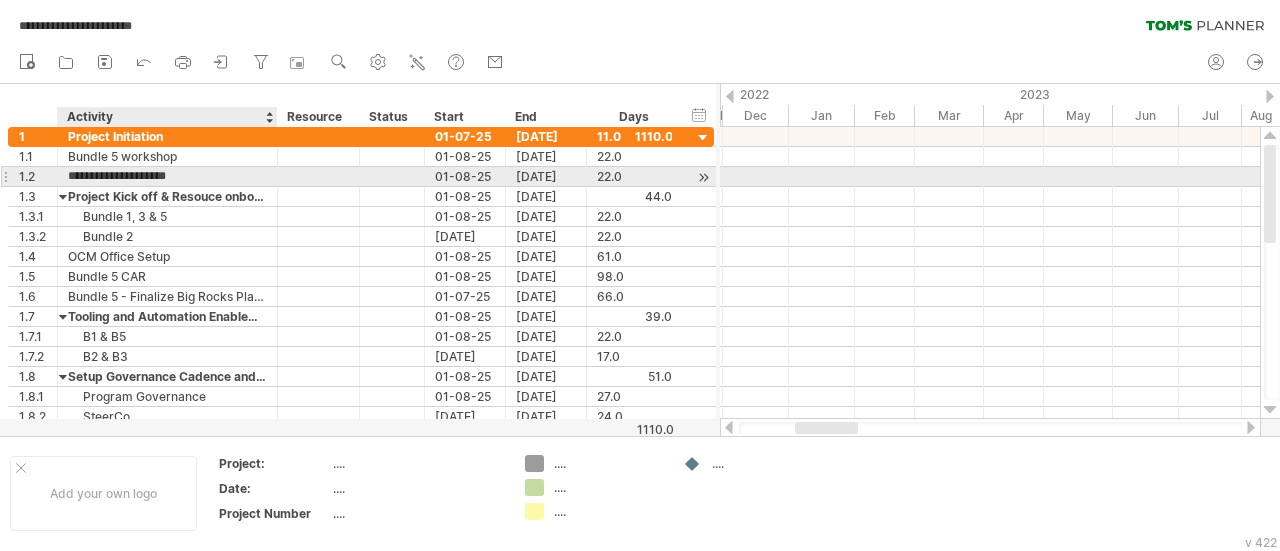 click on "**********" at bounding box center (167, 176) 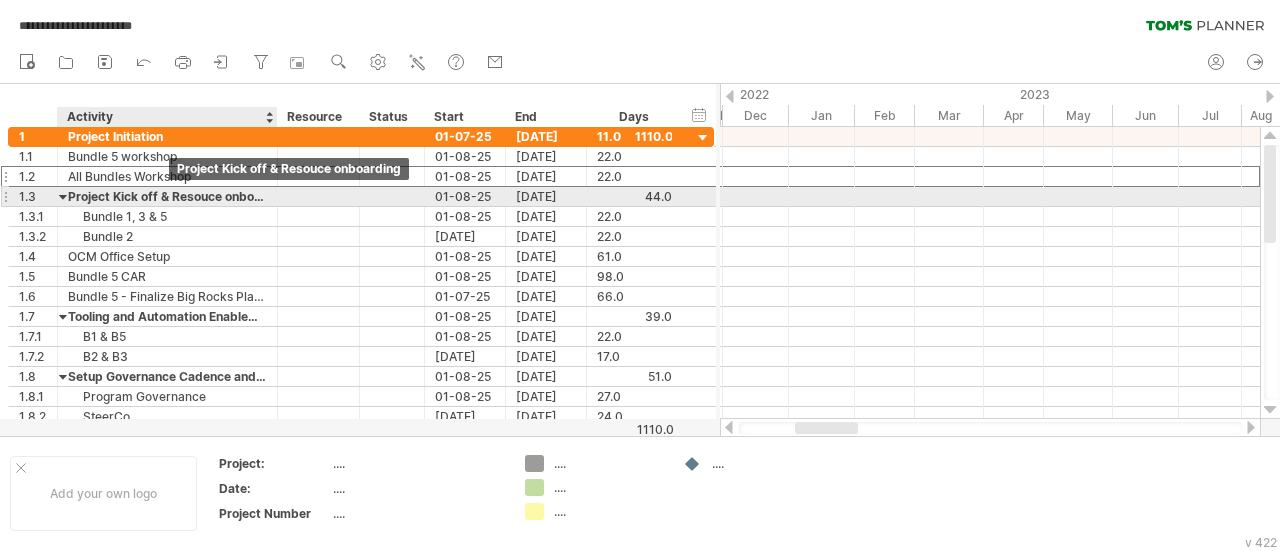 click on "Project Kick off & Resouce onboarding" at bounding box center (167, 196) 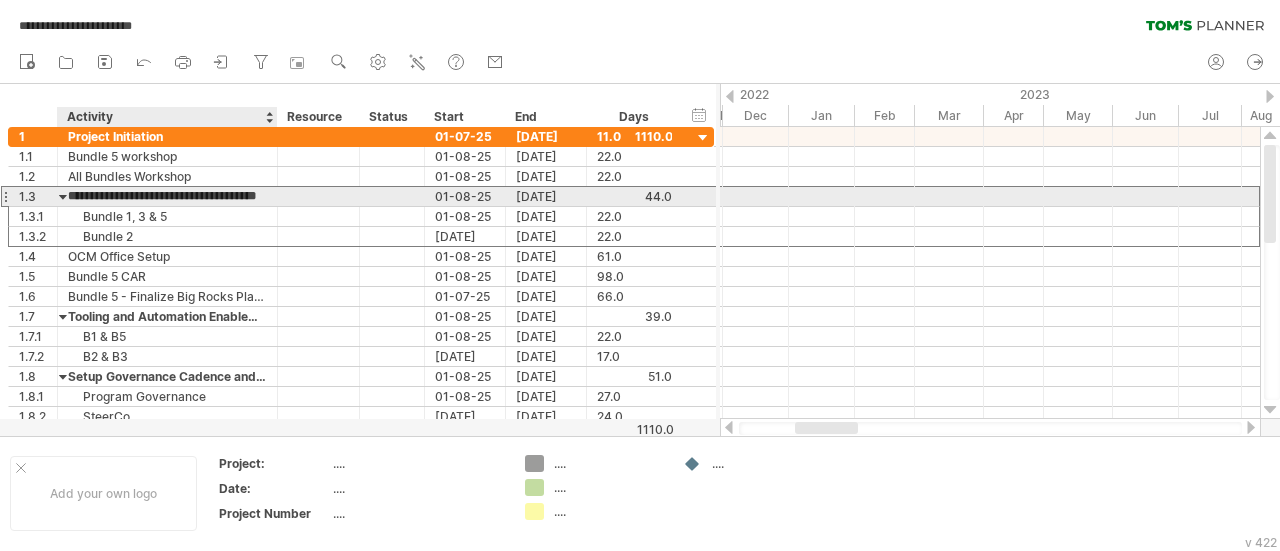 click on "**********" at bounding box center [167, 196] 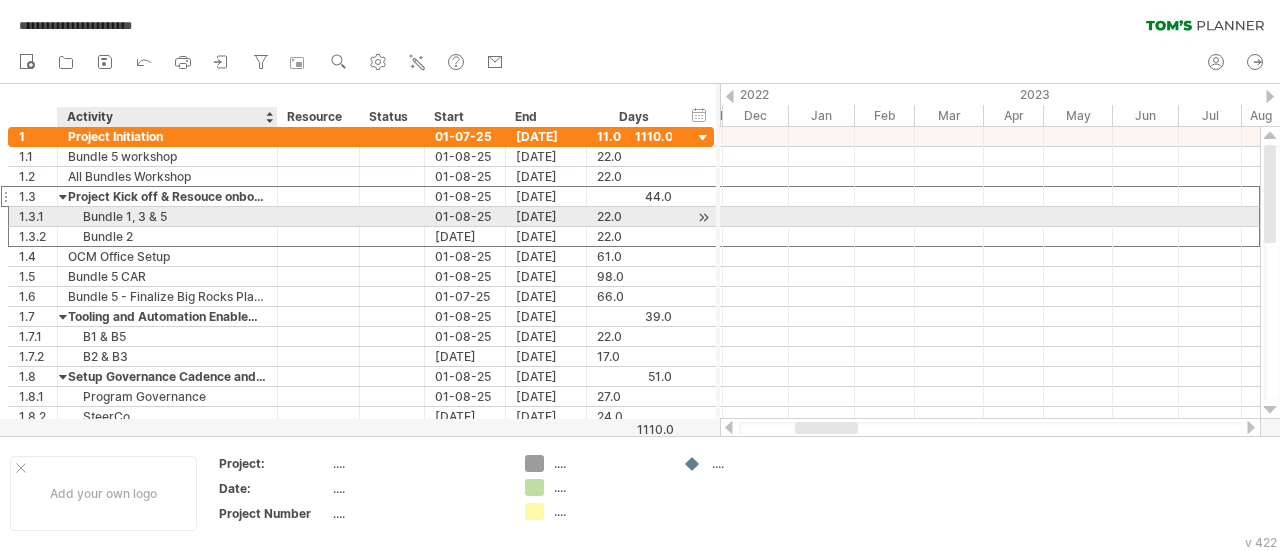 click on "Bundle 1, 3 & 5" at bounding box center (167, 216) 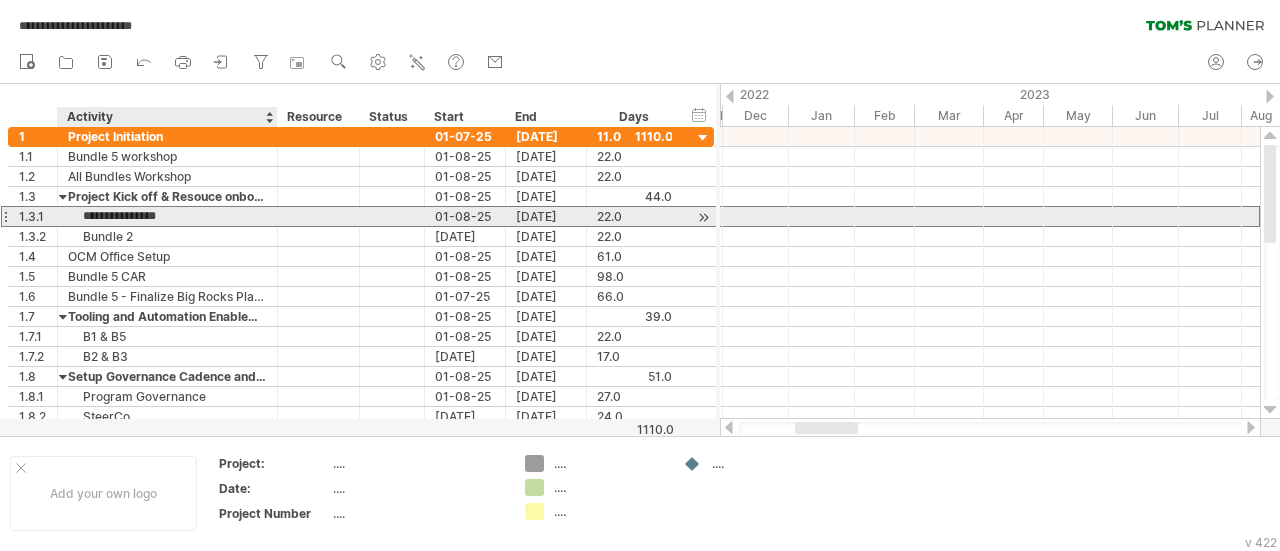 click on "**********" at bounding box center [167, 216] 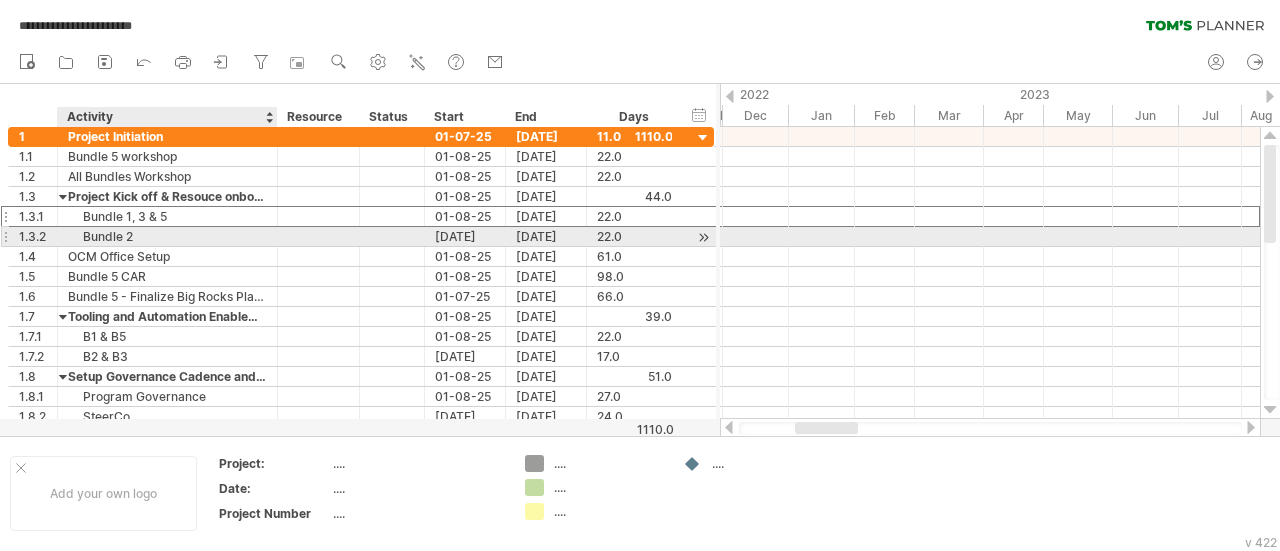 click on "Bundle 2" at bounding box center [167, 236] 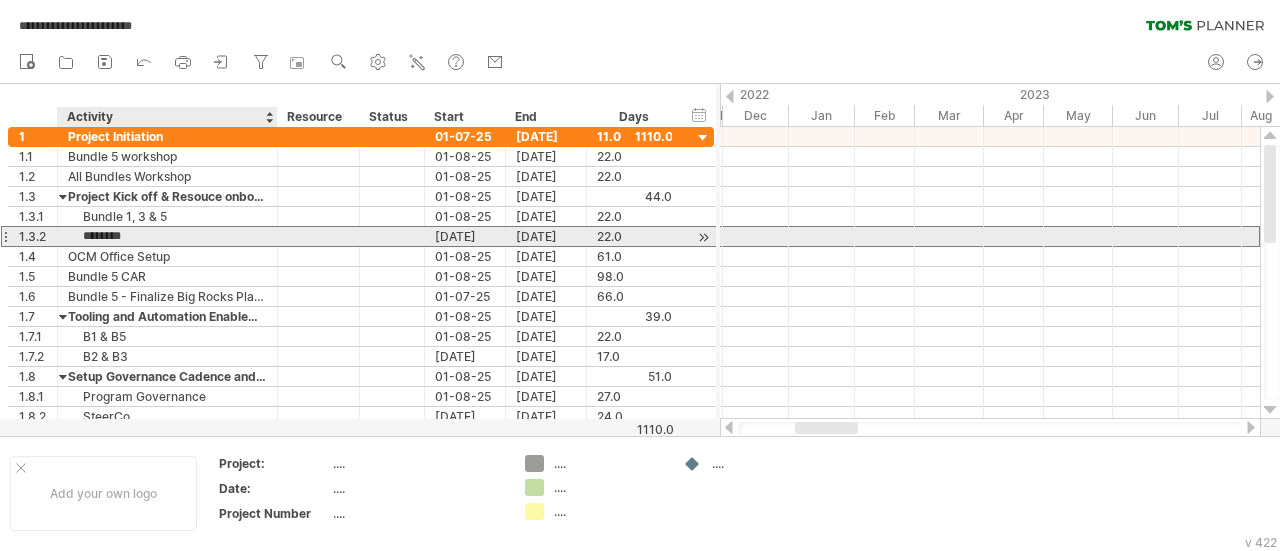 click on "********" at bounding box center [167, 236] 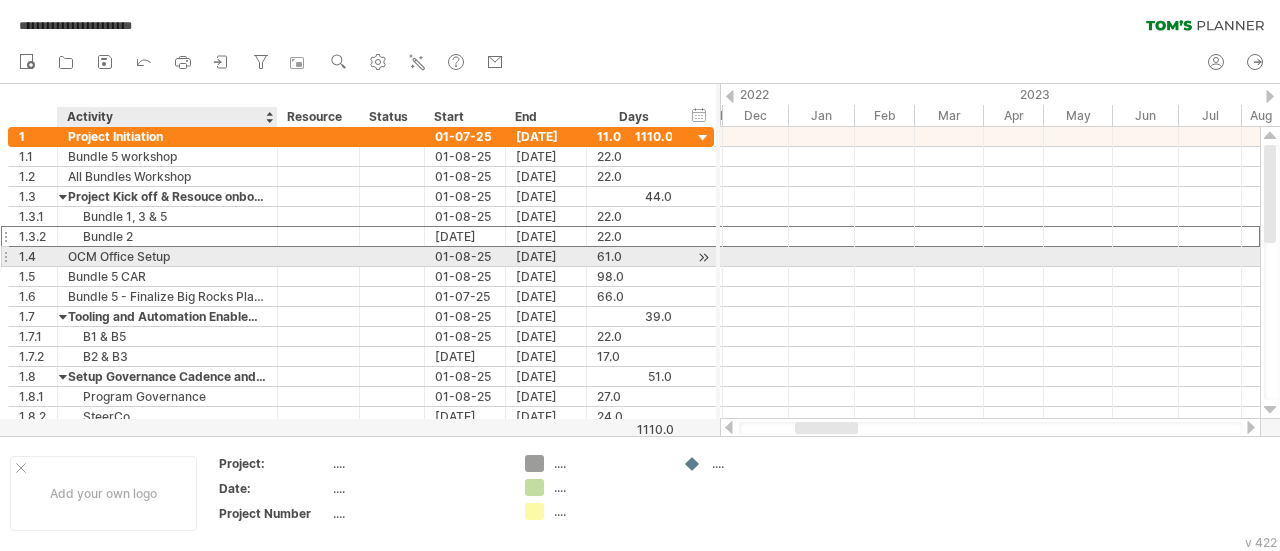 click on "OCM Office Setup" at bounding box center (167, 256) 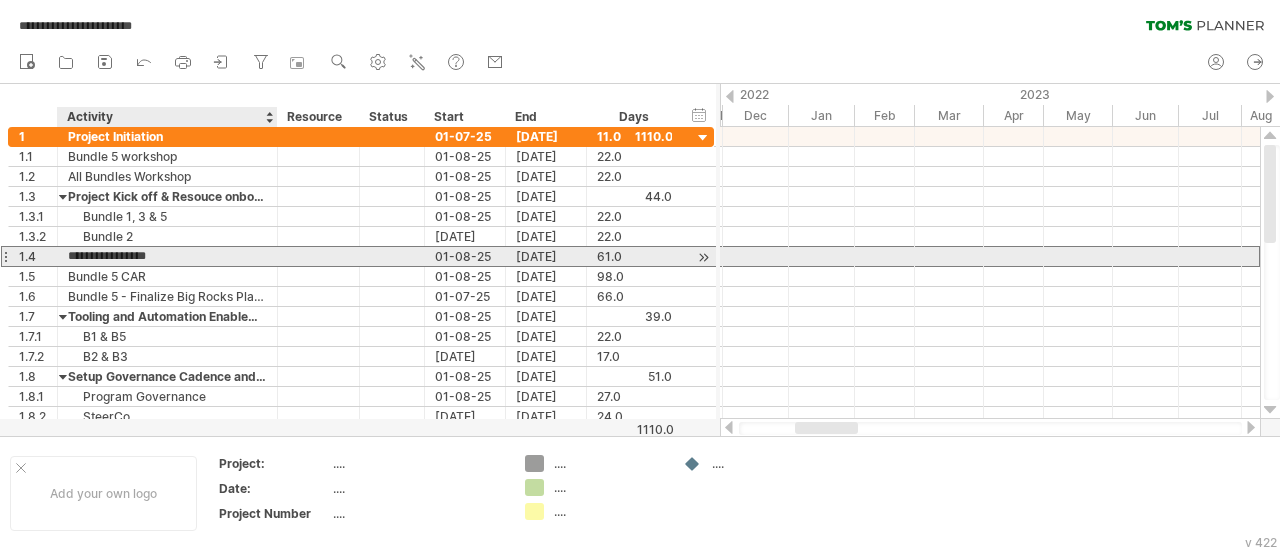 click on "**********" at bounding box center [167, 256] 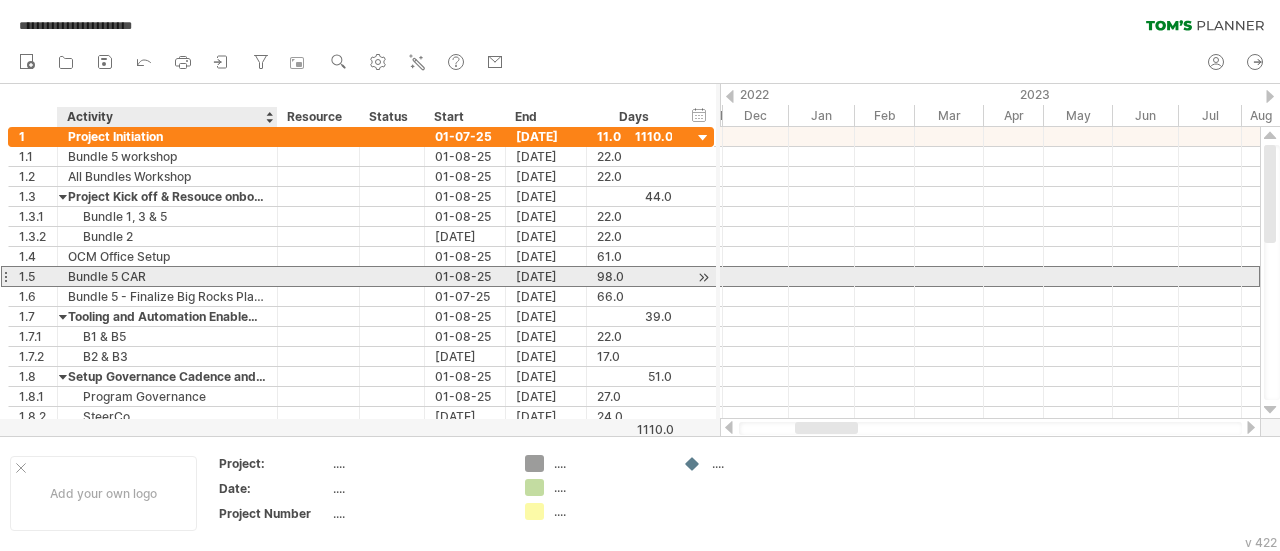 click on "Bundle 5 CAR" at bounding box center [167, 276] 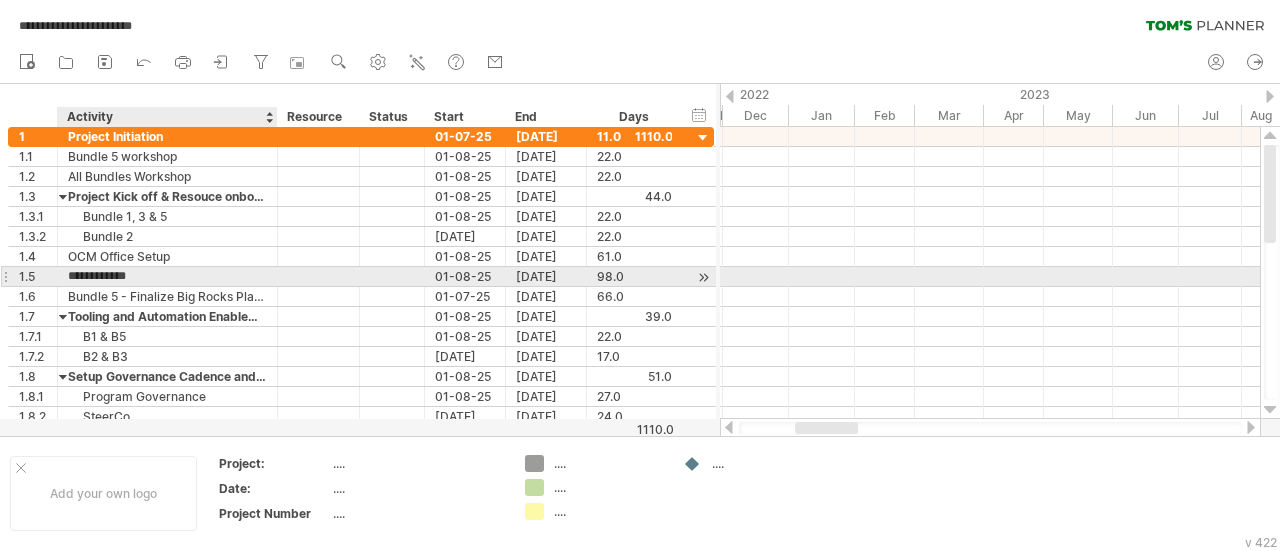 click on "**********" at bounding box center [167, 276] 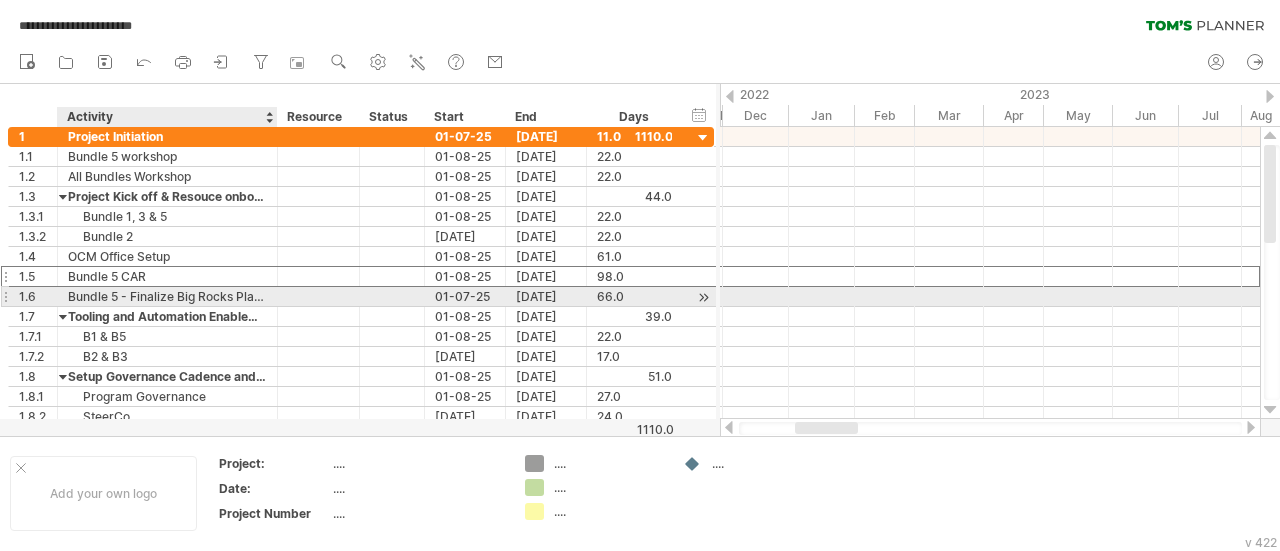 click on "Bundle 5 - Finalize Big Rocks Planning and Strategy" at bounding box center [167, 296] 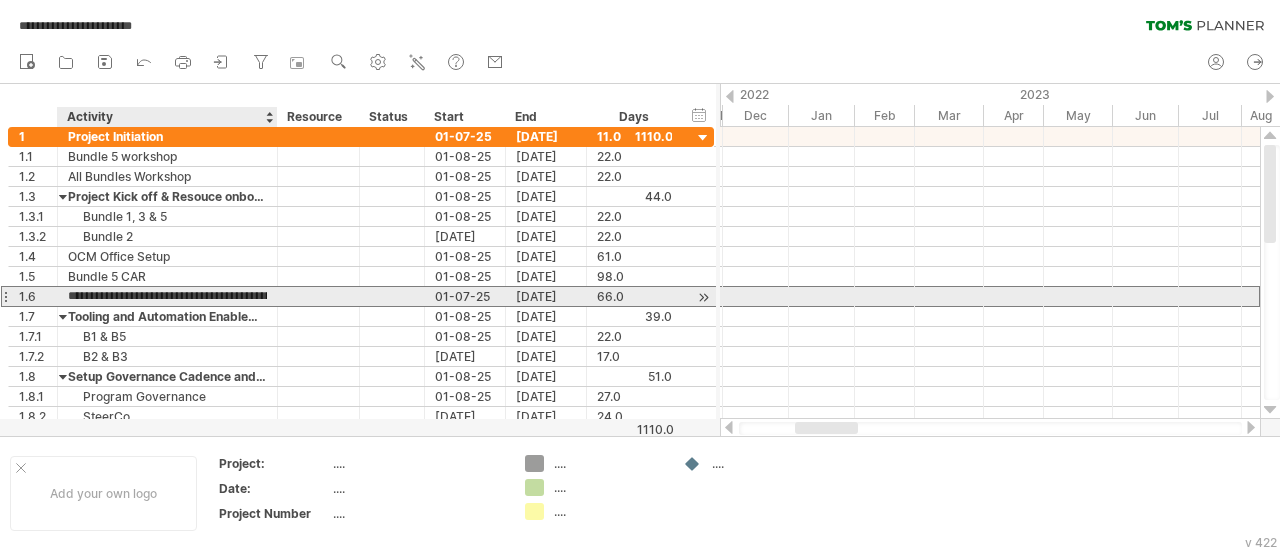 scroll, scrollTop: 0, scrollLeft: 0, axis: both 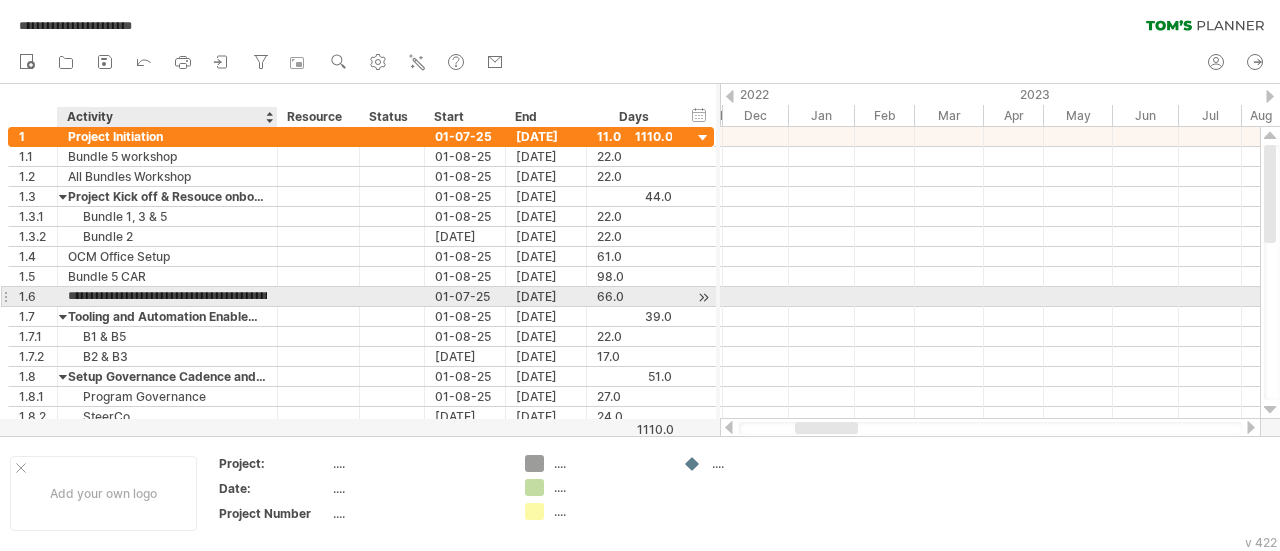 click on "**********" at bounding box center (167, 296) 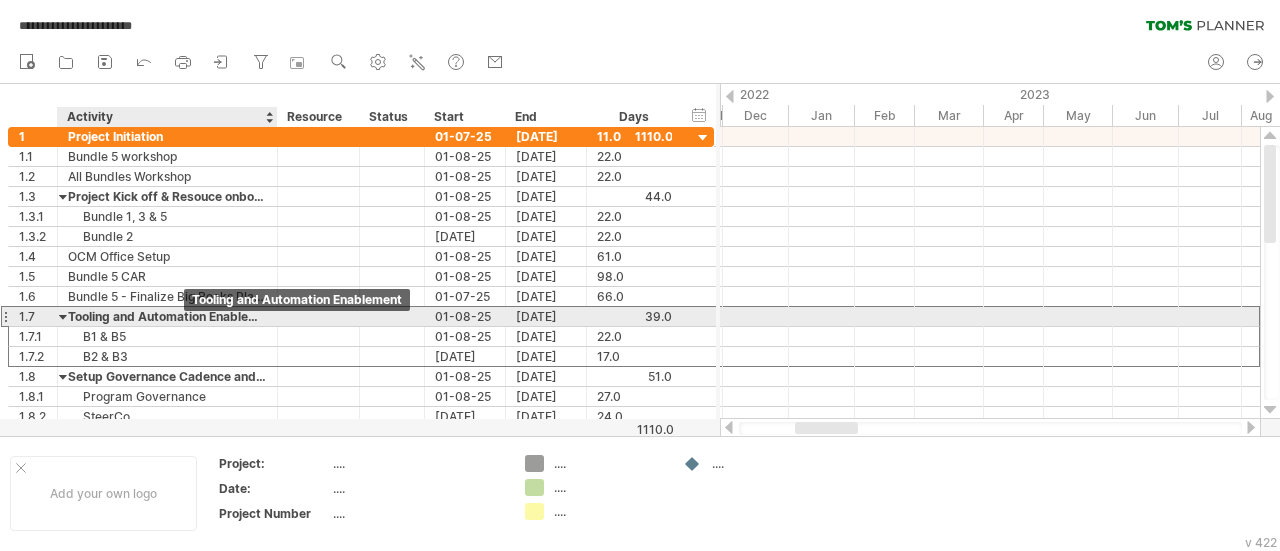 click on "Tooling and Automation Enablement" at bounding box center (167, 316) 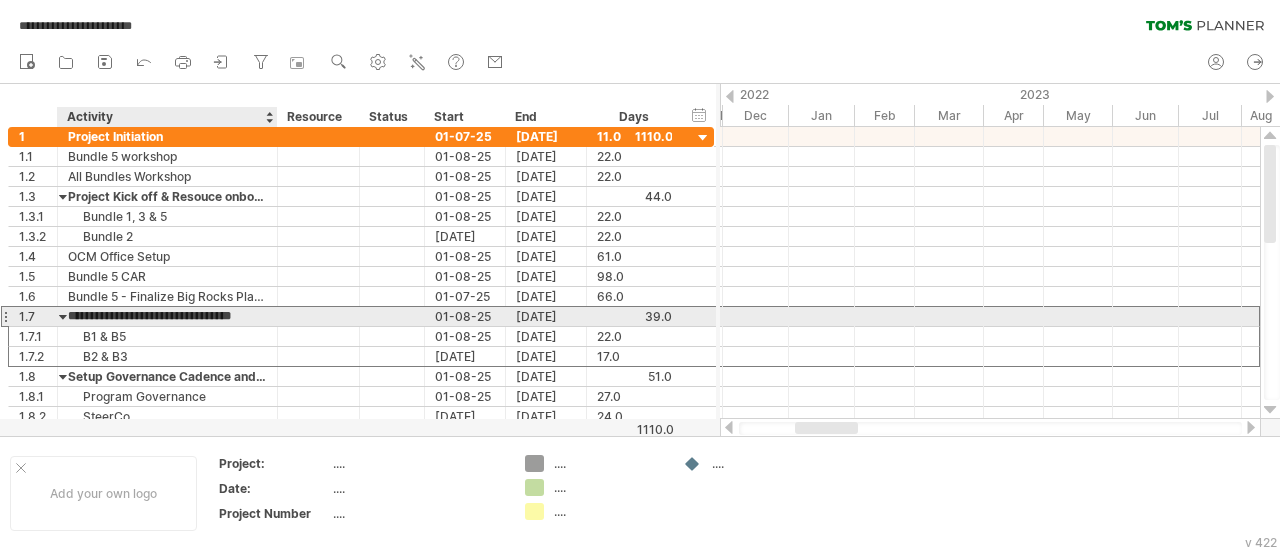 click on "**********" at bounding box center (167, 316) 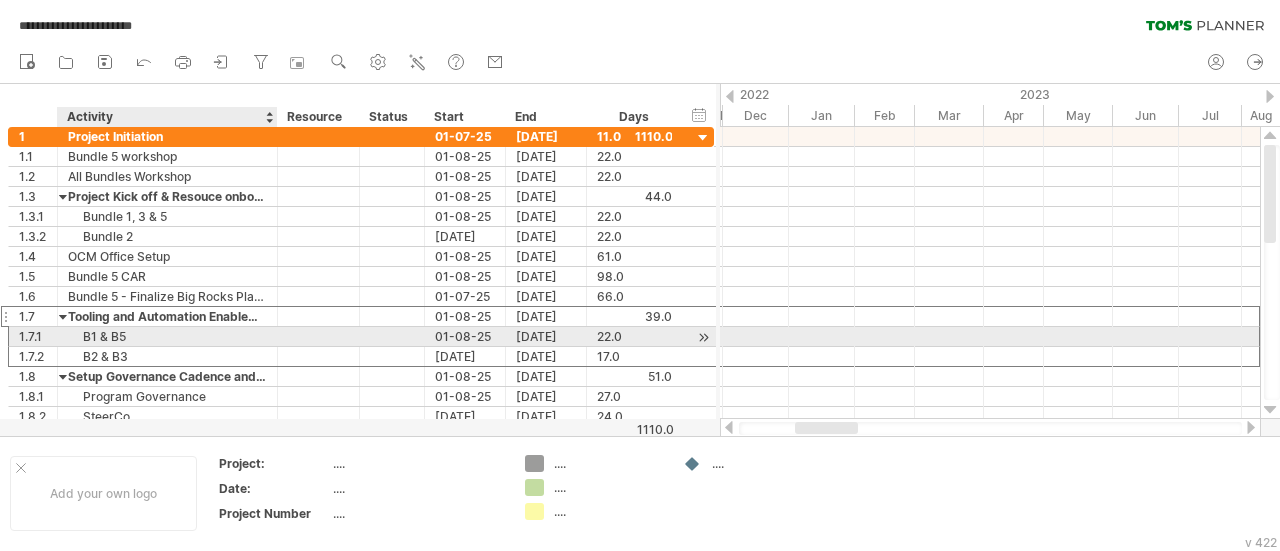 click on "B1 & B5" at bounding box center [167, 336] 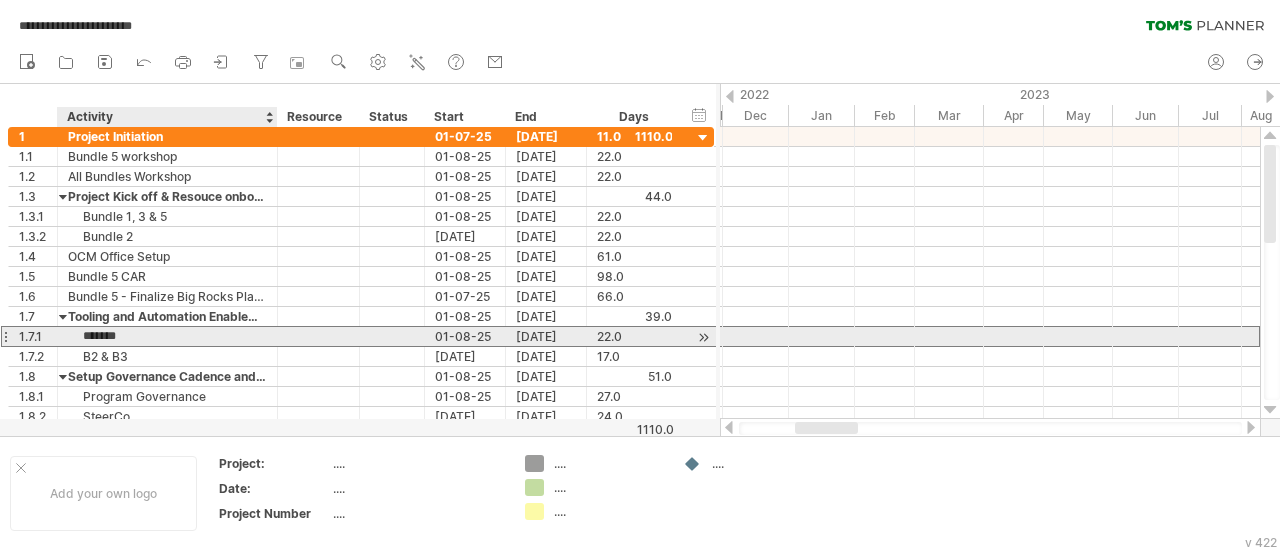 click on "*******" at bounding box center [167, 336] 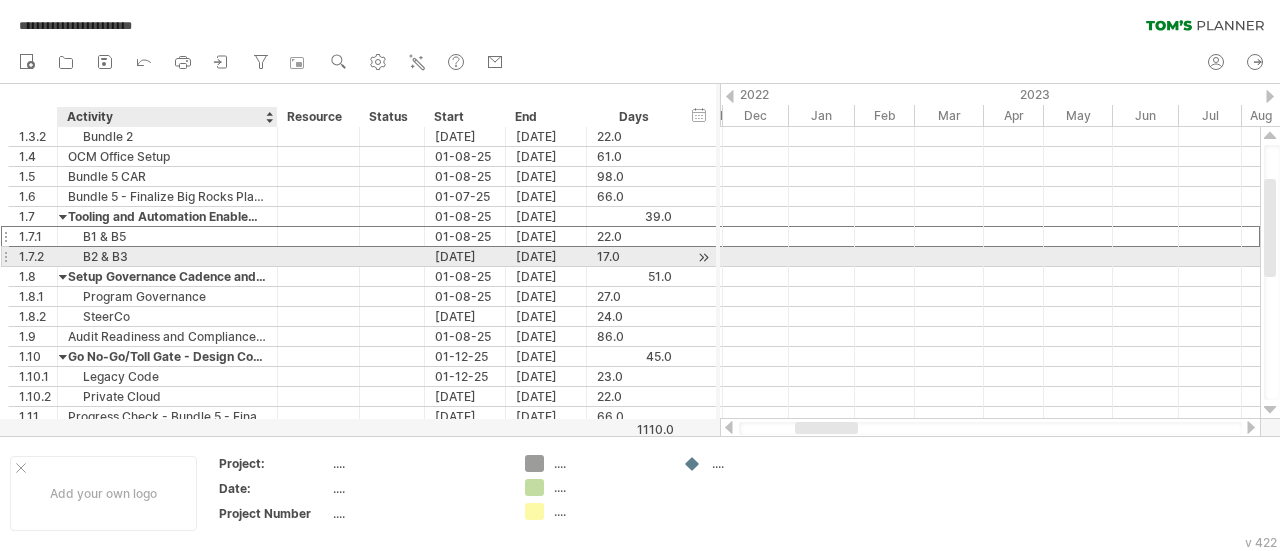 click on "B2 & B3" at bounding box center [167, 256] 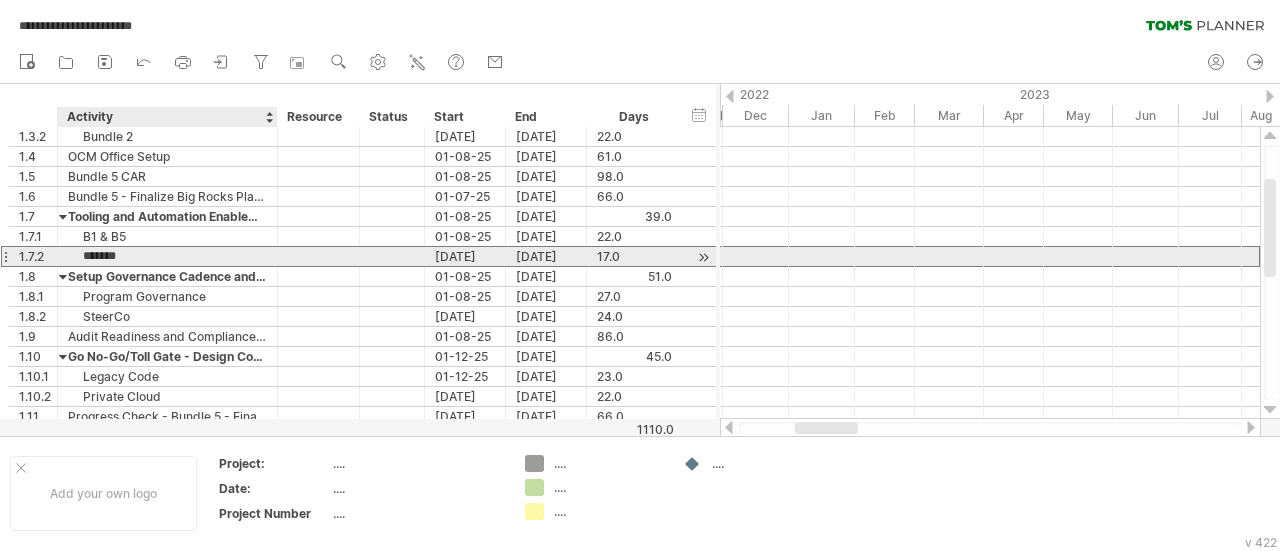click on "*******" at bounding box center [167, 256] 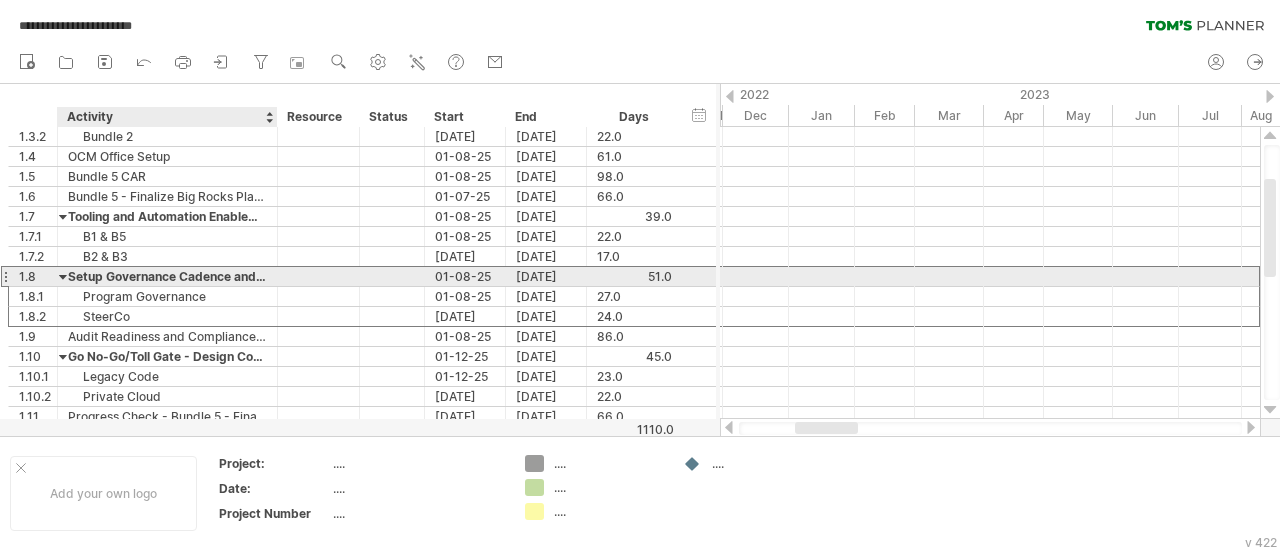 click on "Setup Governance Cadence and Steerco for All Bundles" at bounding box center [167, 276] 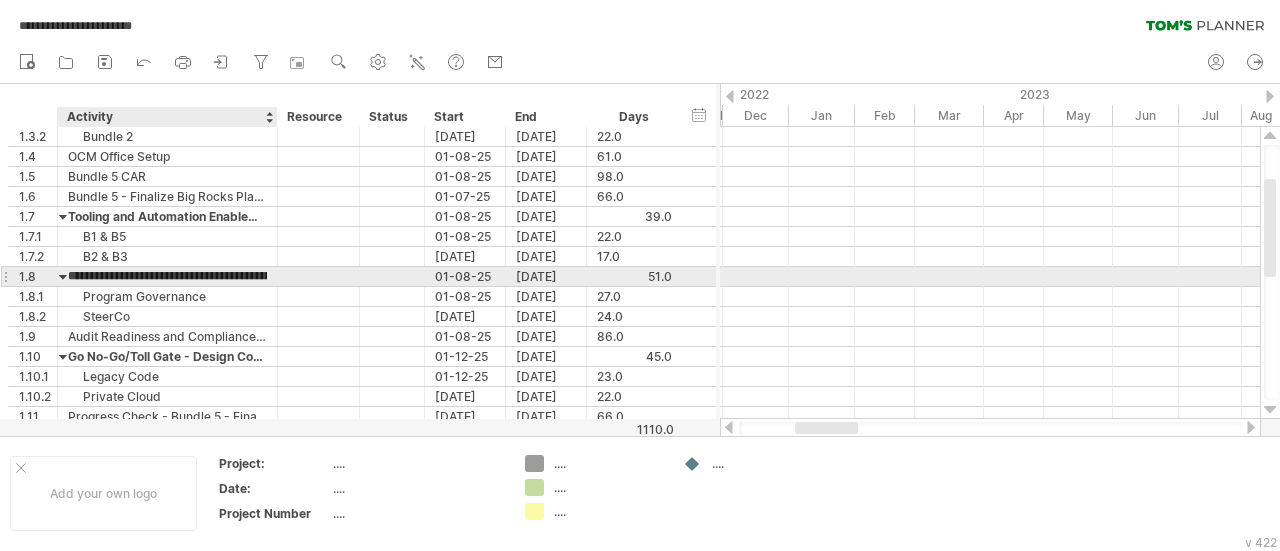 click on "**********" at bounding box center (167, 276) 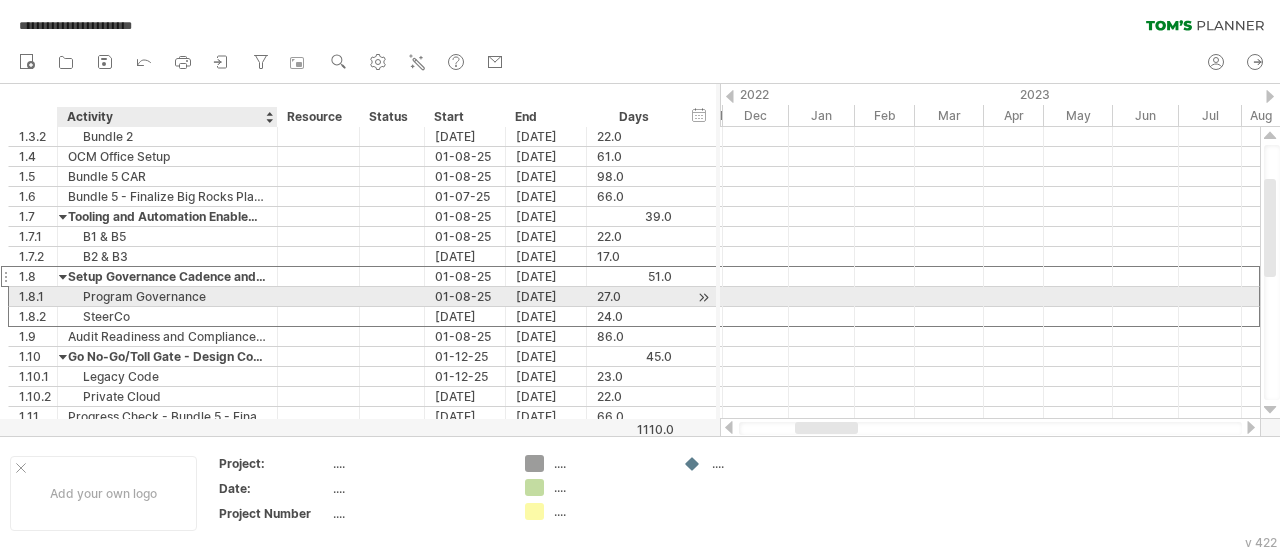 click on "Program Governance" at bounding box center [167, 296] 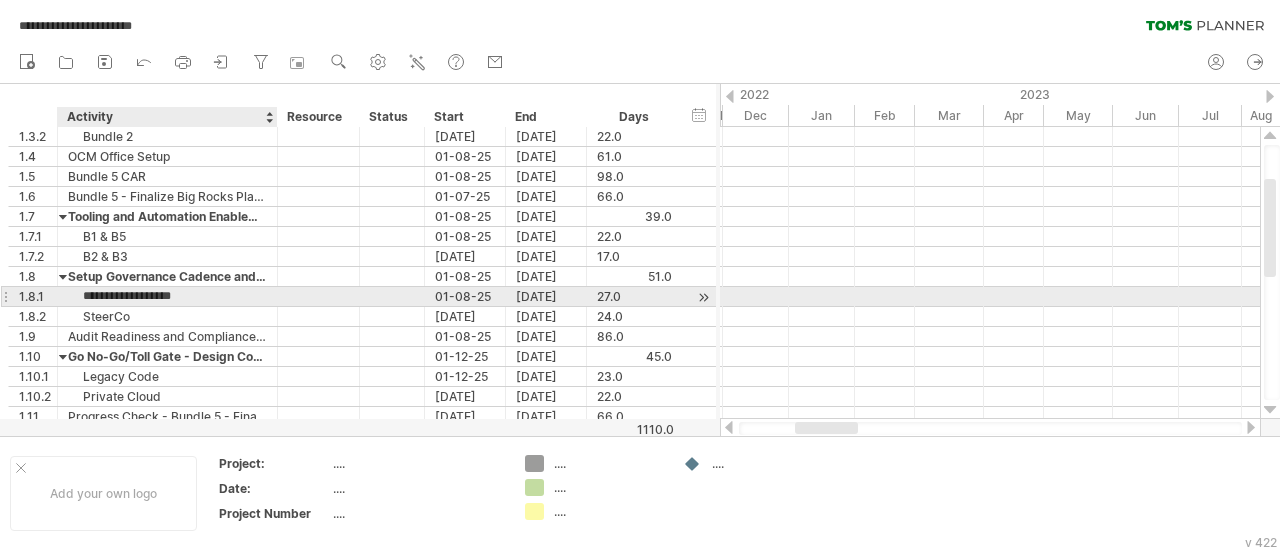click on "**********" at bounding box center (167, 296) 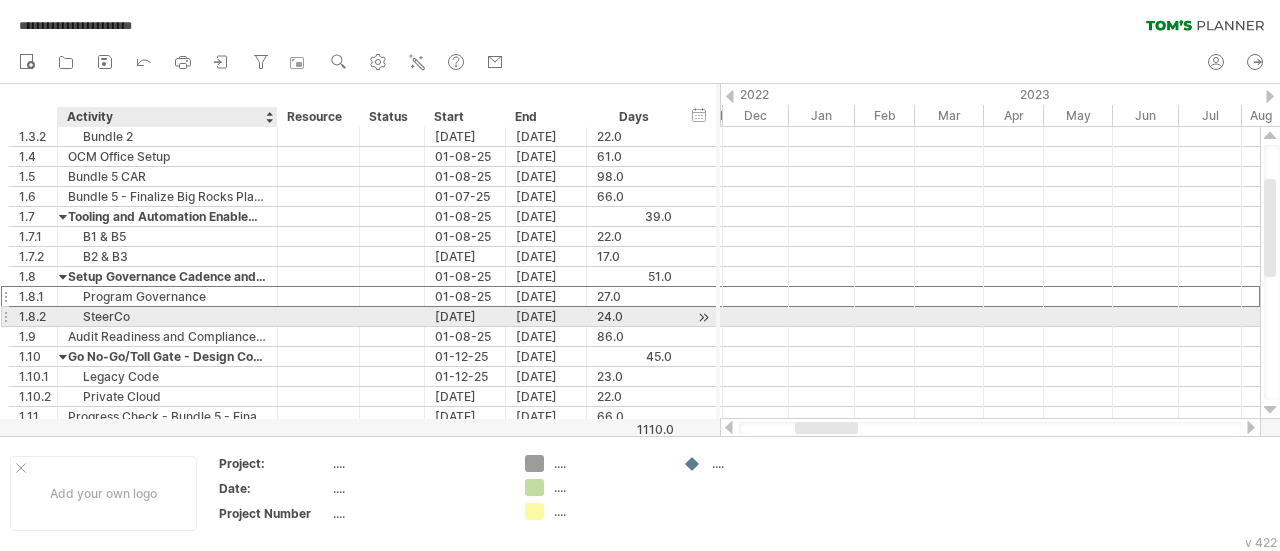 click on "SteerCo" at bounding box center [167, 316] 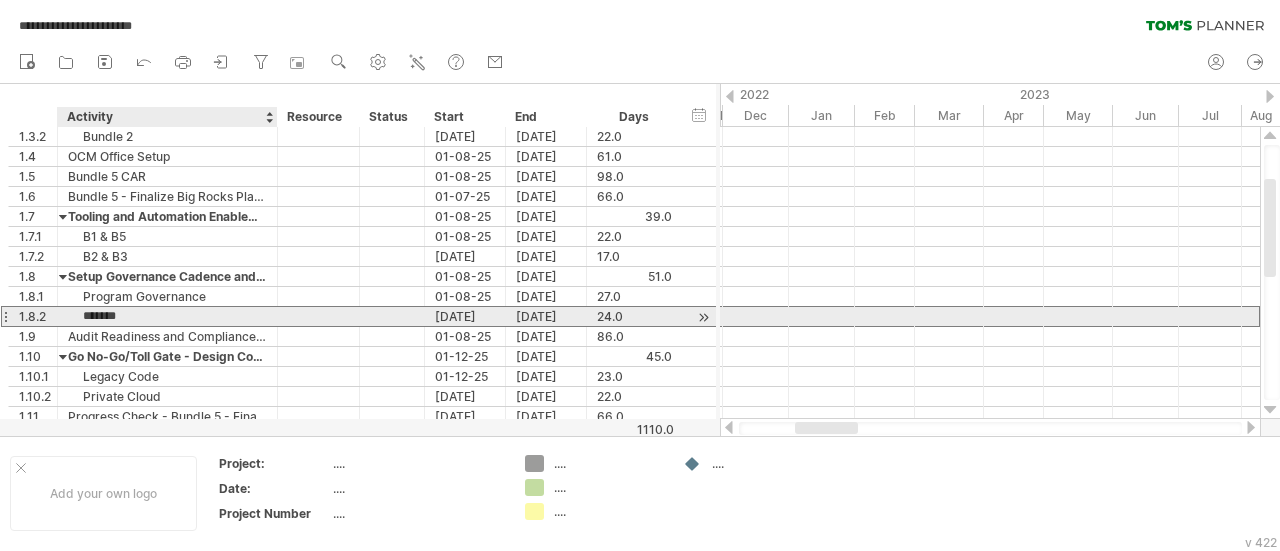 click on "*******" at bounding box center [167, 316] 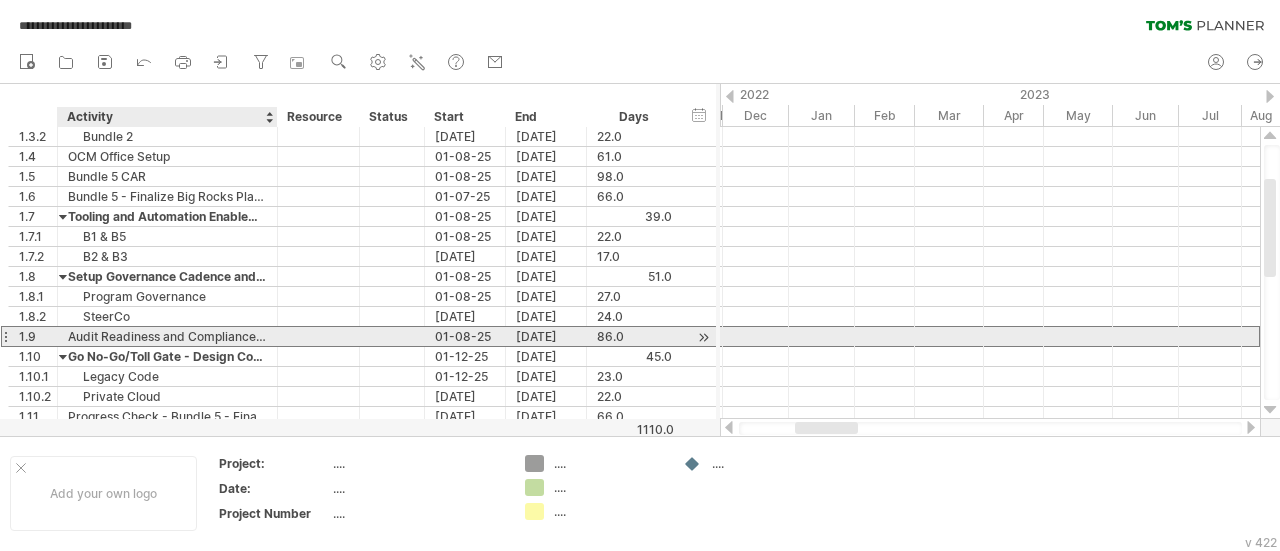 click on "Audit Readiness and Compliance Tracking" at bounding box center [167, 336] 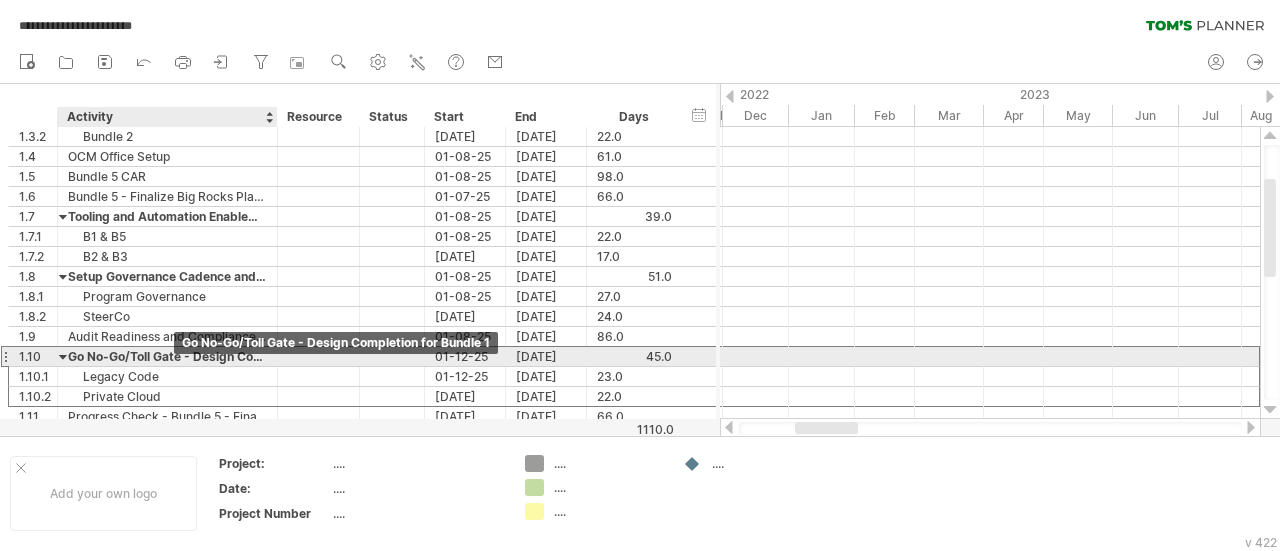 click on "Go No-Go/Toll Gate - Design Completion for Bundle 1" at bounding box center (167, 356) 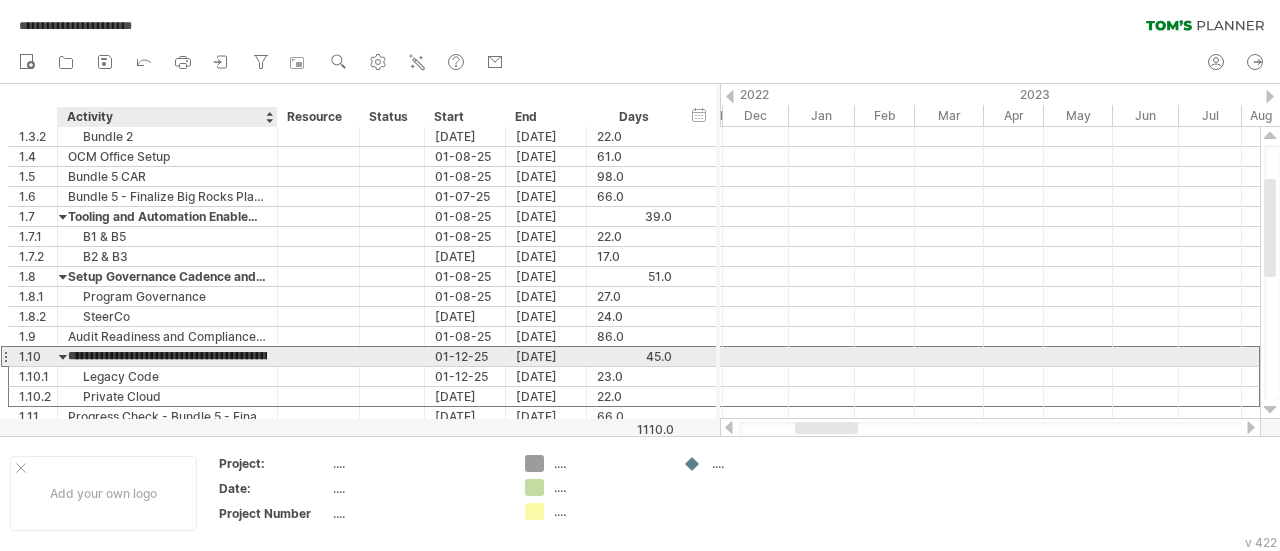 click on "**********" at bounding box center [167, 356] 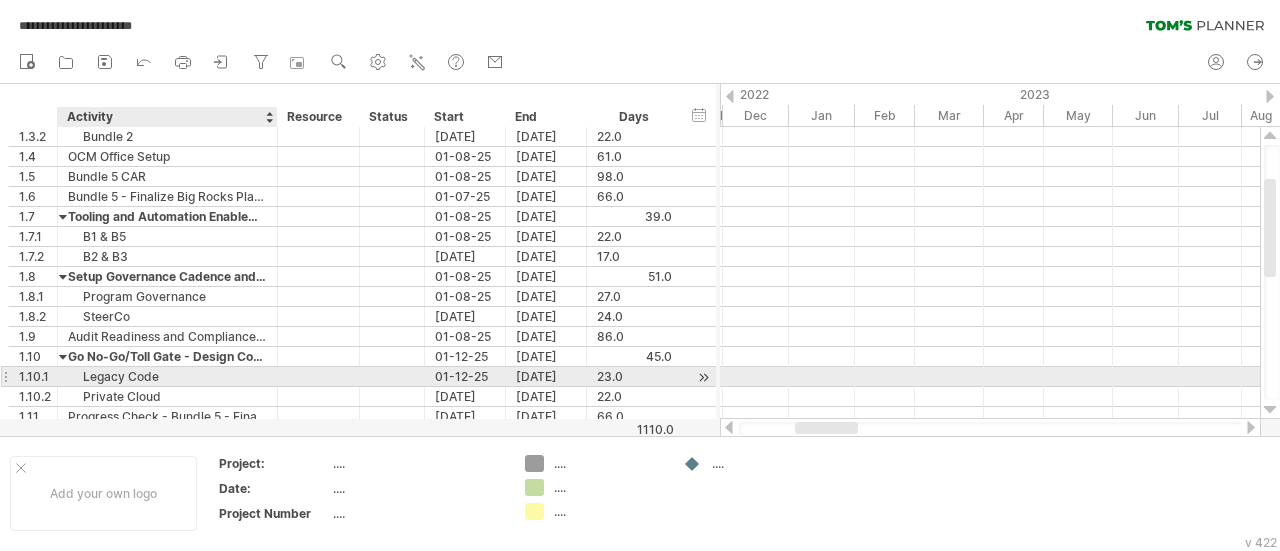 click on "Legacy Code" at bounding box center (167, 376) 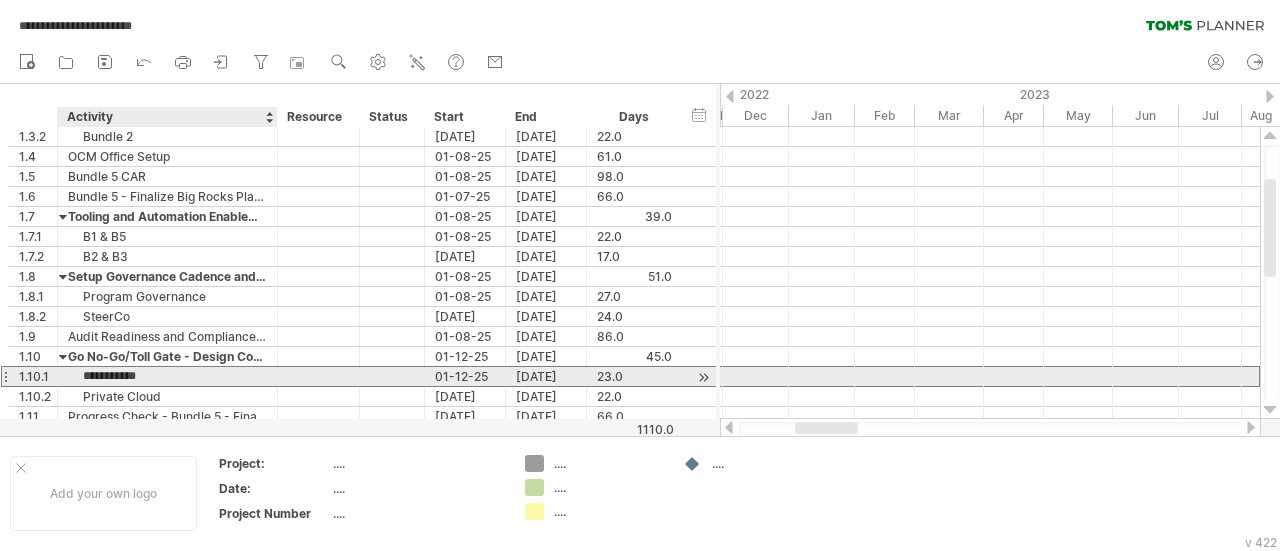 click on "**********" at bounding box center (167, 376) 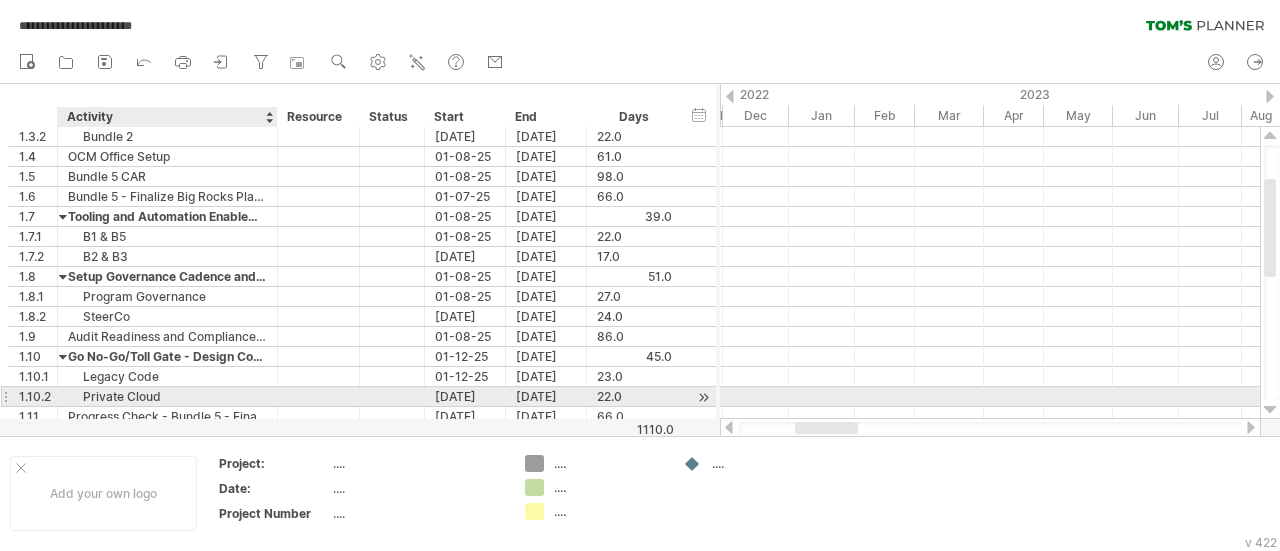 click on "Private Cloud" at bounding box center (167, 396) 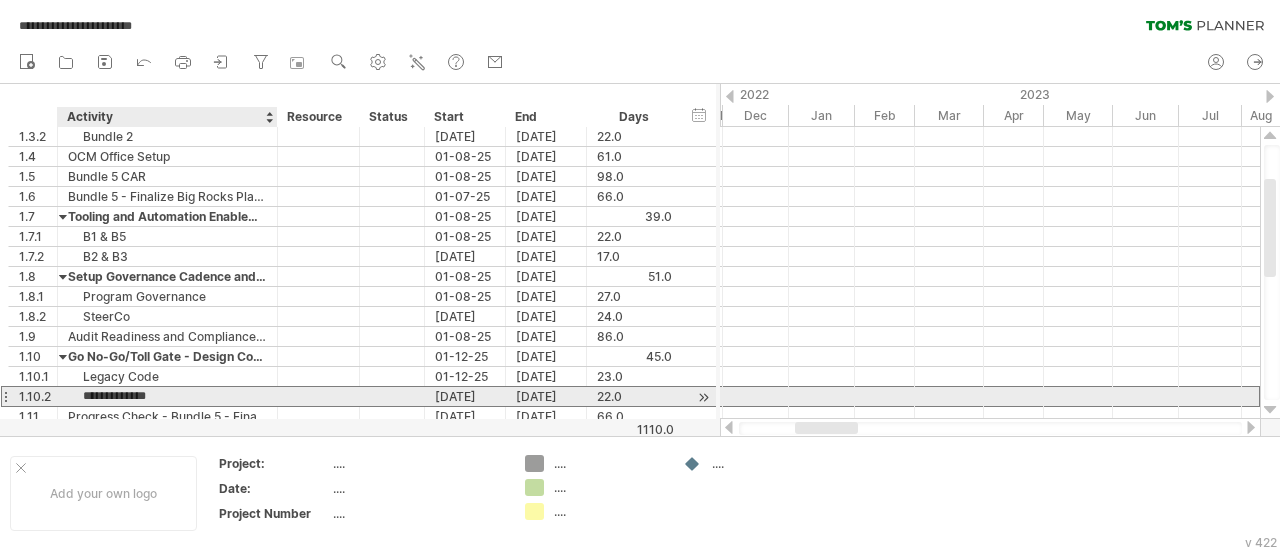 click on "**********" at bounding box center [167, 396] 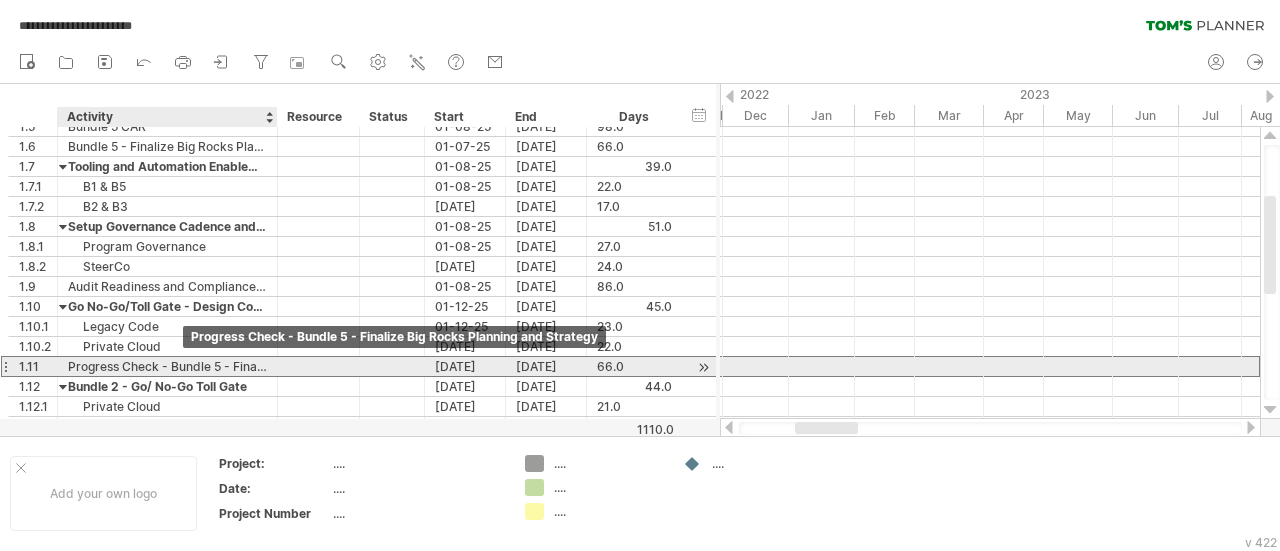 click on "Progress Check - Bundle 5 - Finalize Big Rocks Planning and Strategy" at bounding box center [167, 366] 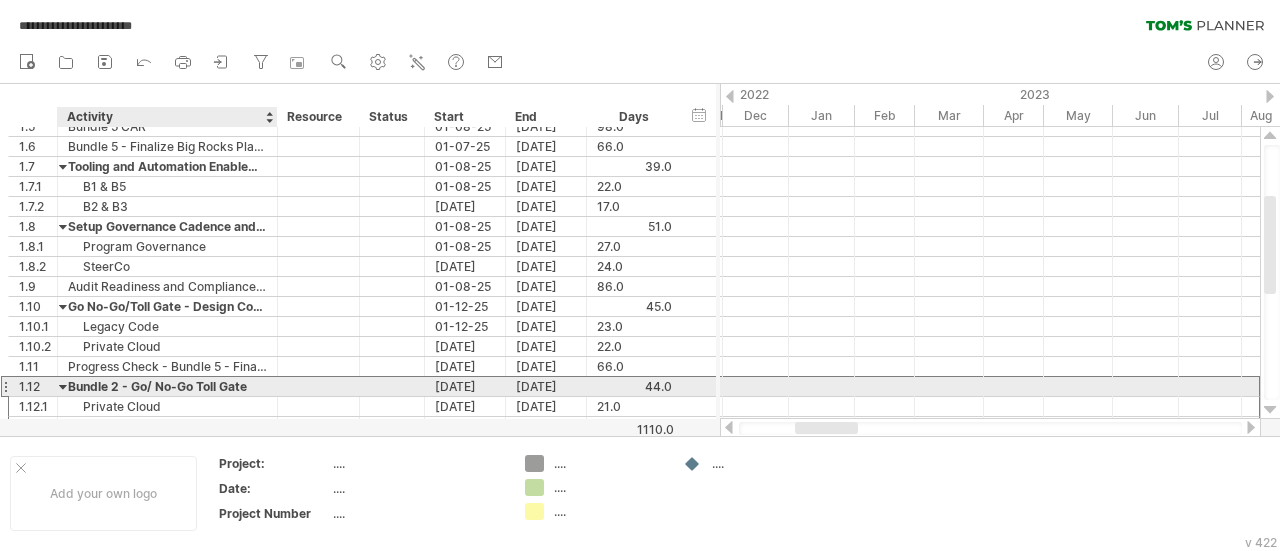 click on "Bundle 2 - Go/ No-Go Toll Gate" at bounding box center (167, 386) 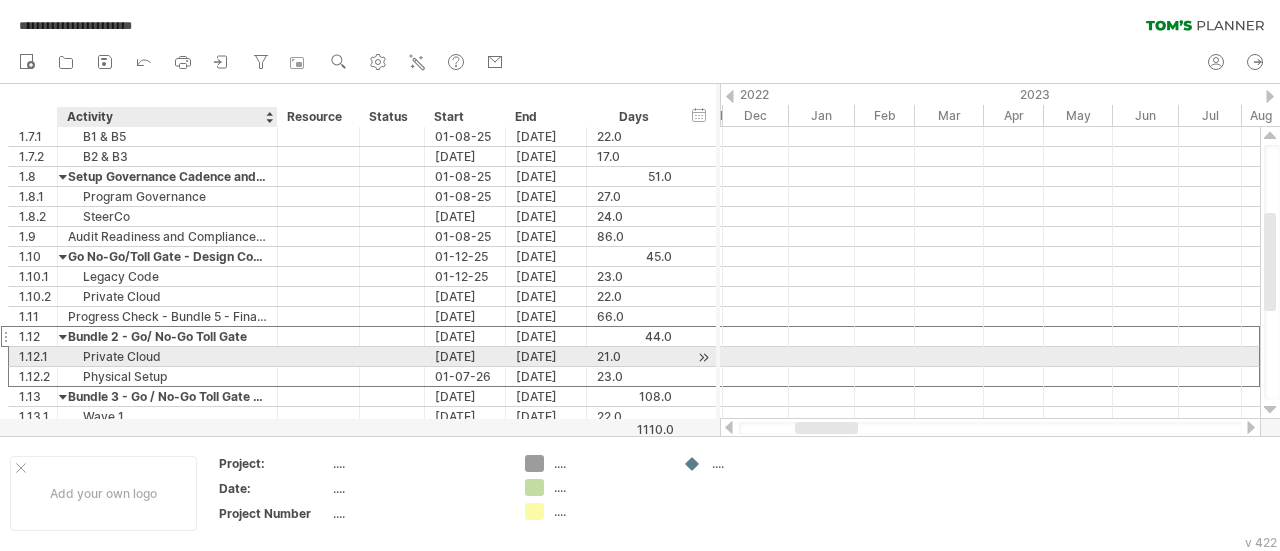 click on "Private Cloud" at bounding box center [167, 356] 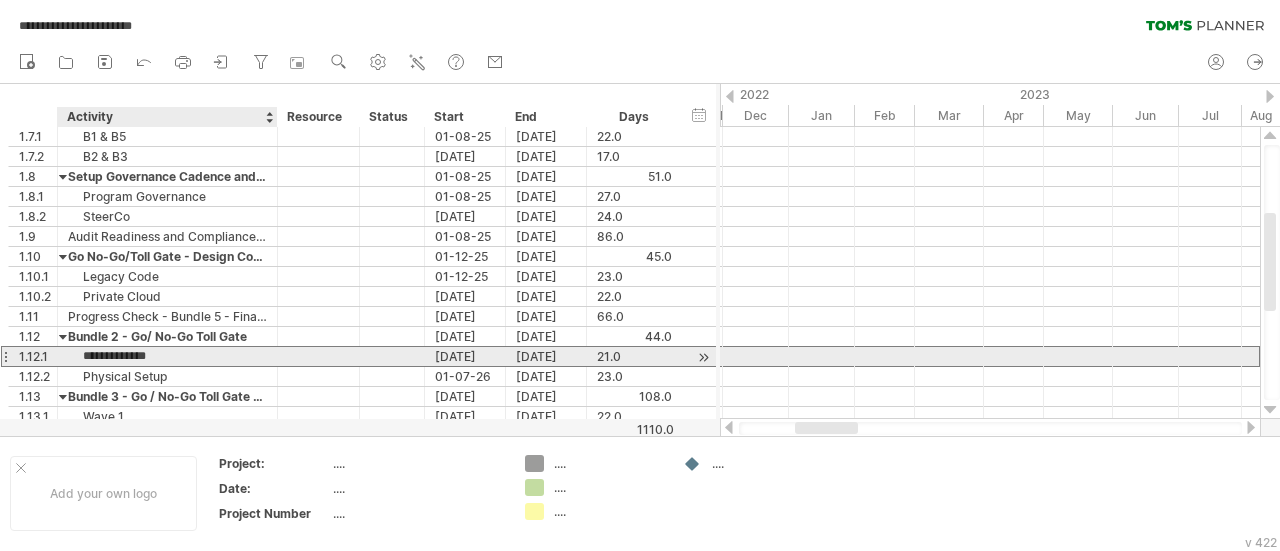 click on "**********" at bounding box center (167, 356) 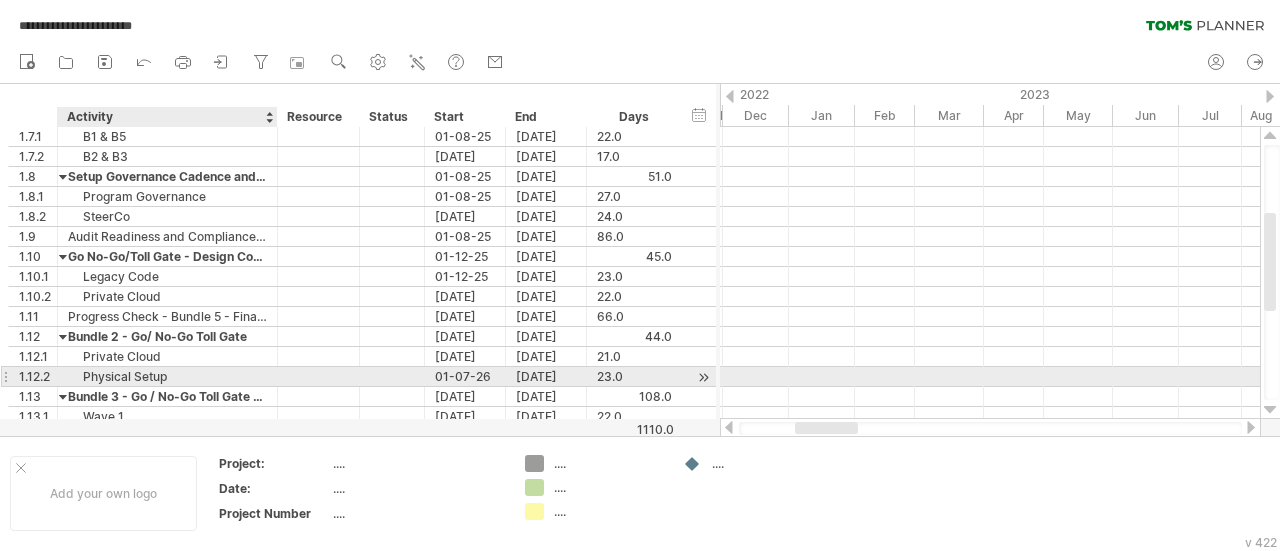 click on "Physical Setup" at bounding box center [167, 376] 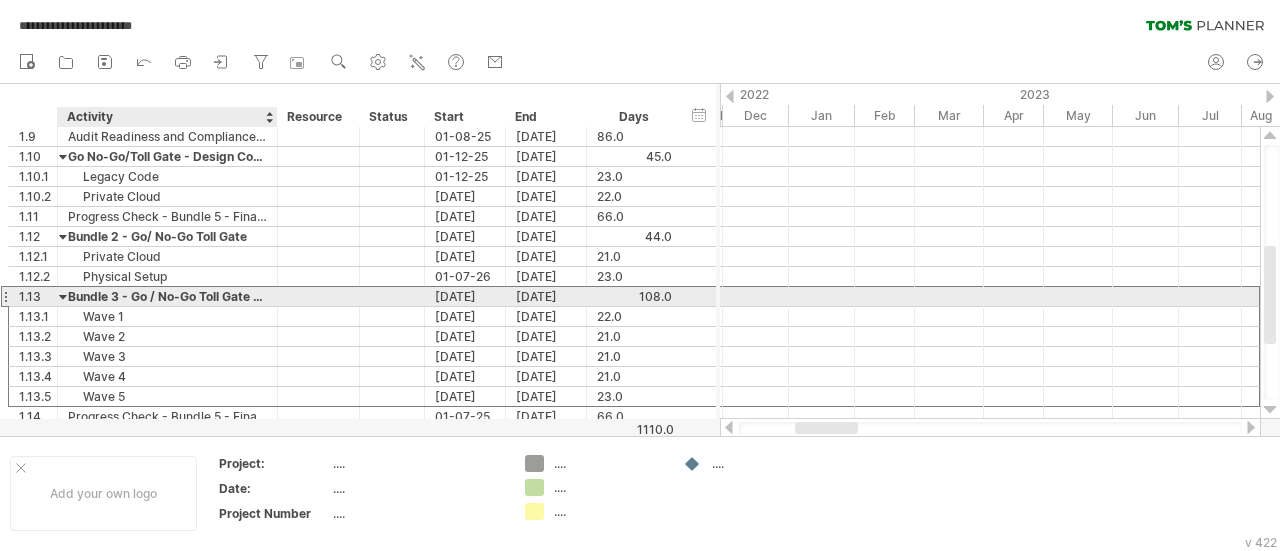 click on "Bundle 3 - Go / No-Go Toll Gate for all Wave (Application Migration)" at bounding box center (167, 296) 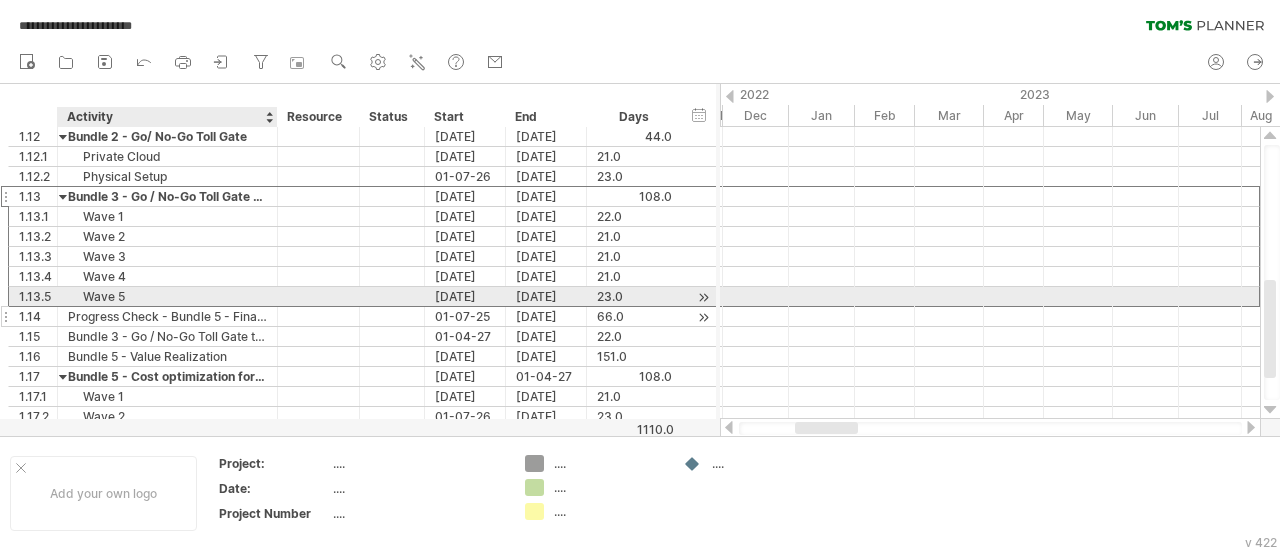 click on "Progress Check - Bundle 5 - Finalize Big Rocks Planning and Strategy" at bounding box center (167, 316) 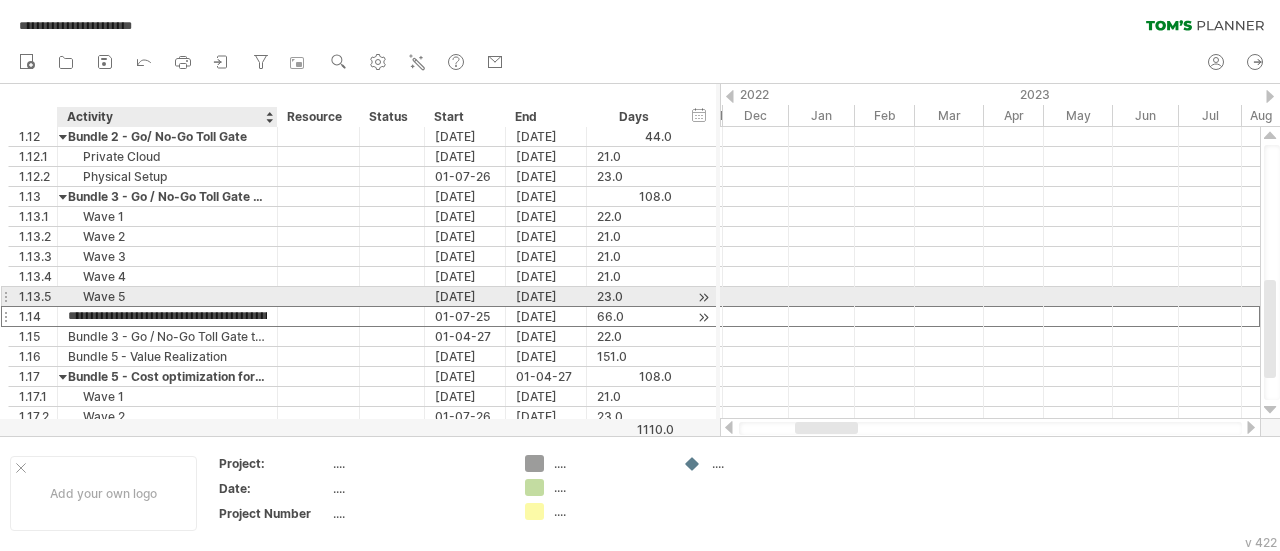 scroll, scrollTop: 0, scrollLeft: 0, axis: both 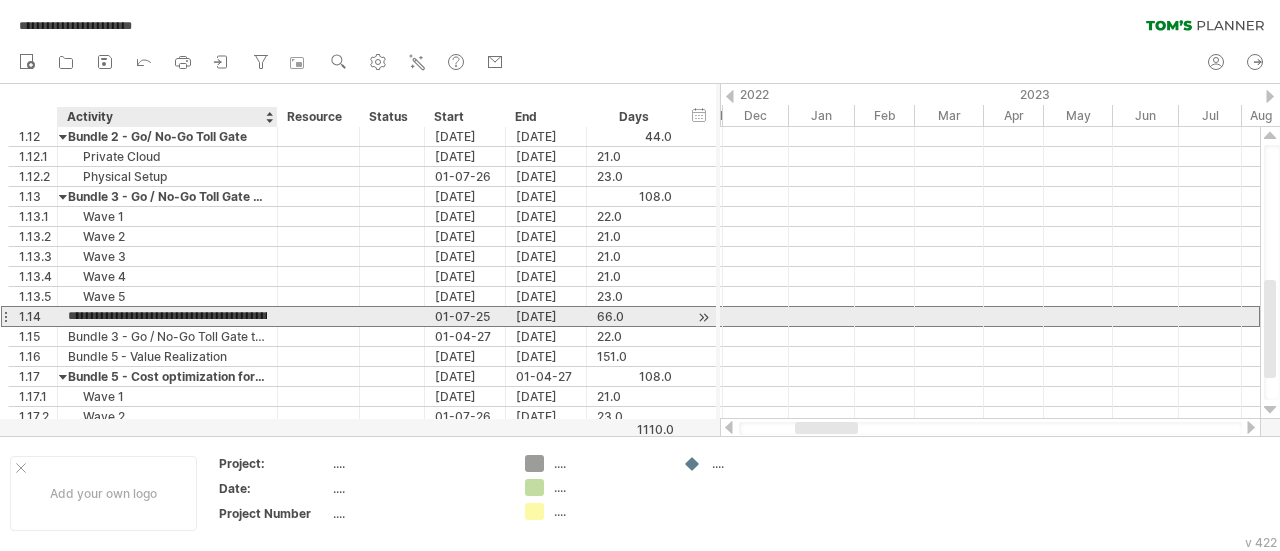 click on "**********" at bounding box center [167, 316] 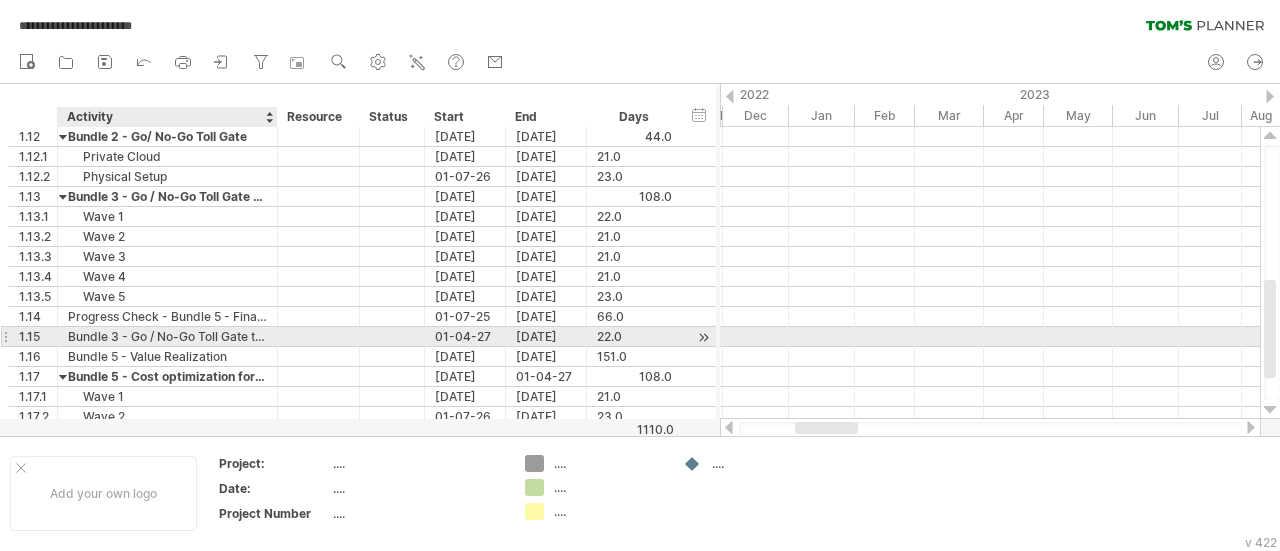 click on "Bundle 3 - Go / No-Go Toll Gate to transition to DC Exit" at bounding box center [167, 336] 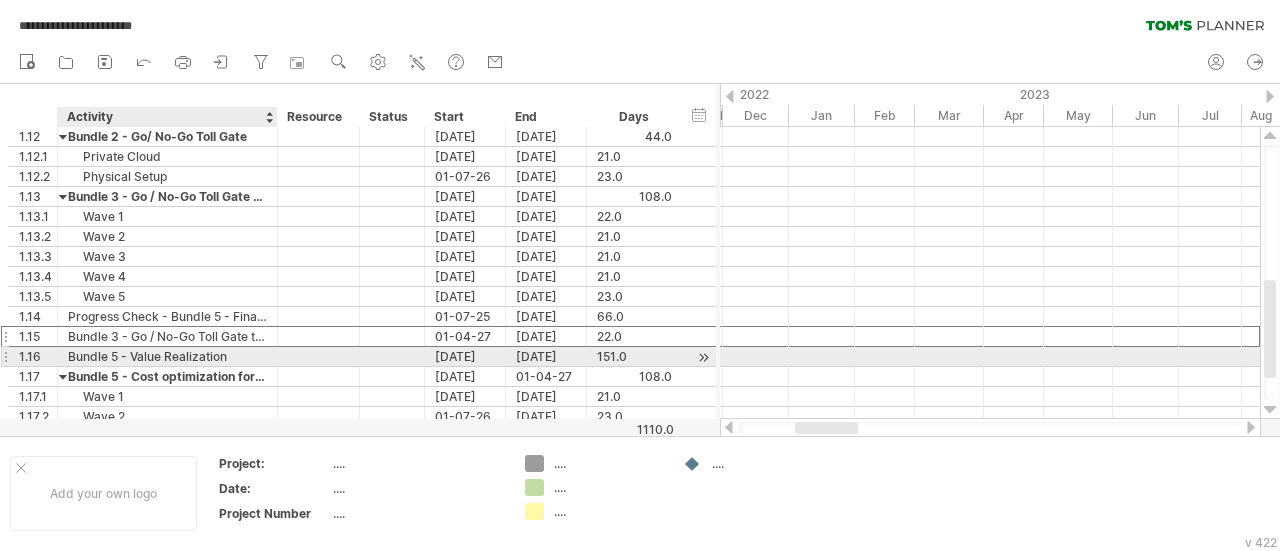 click on "Bundle 5 - Value Realization" at bounding box center (167, 356) 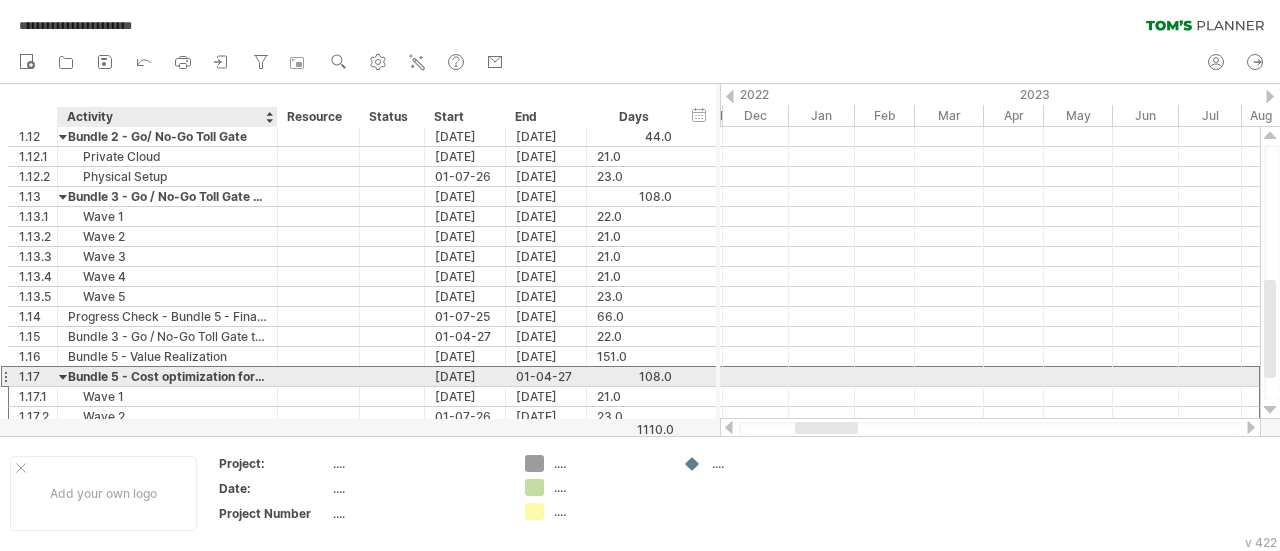 click on "Bundle 5 - Cost optimization for all application migration waves" at bounding box center (167, 376) 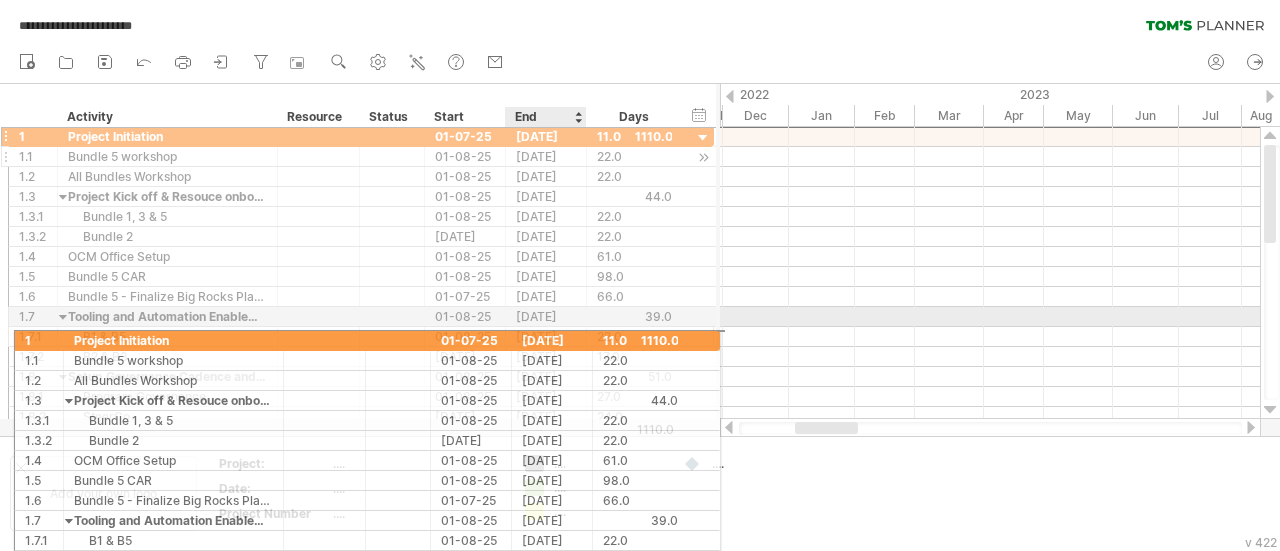 drag, startPoint x: 536, startPoint y: 131, endPoint x: 534, endPoint y: 149, distance: 18.110771 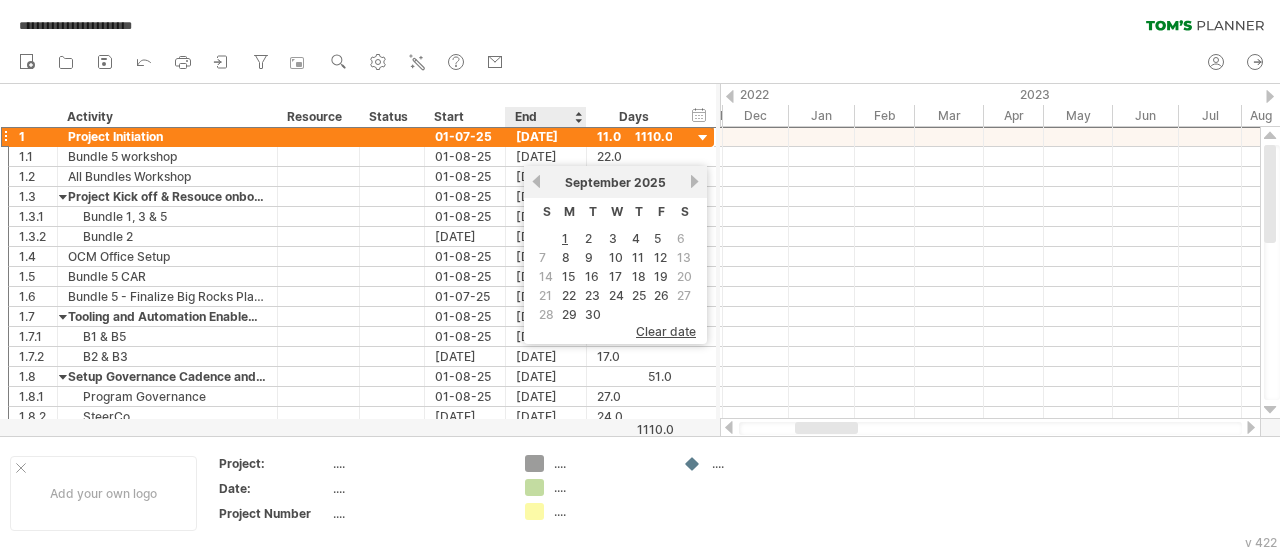 click on "[DATE]" at bounding box center (546, 136) 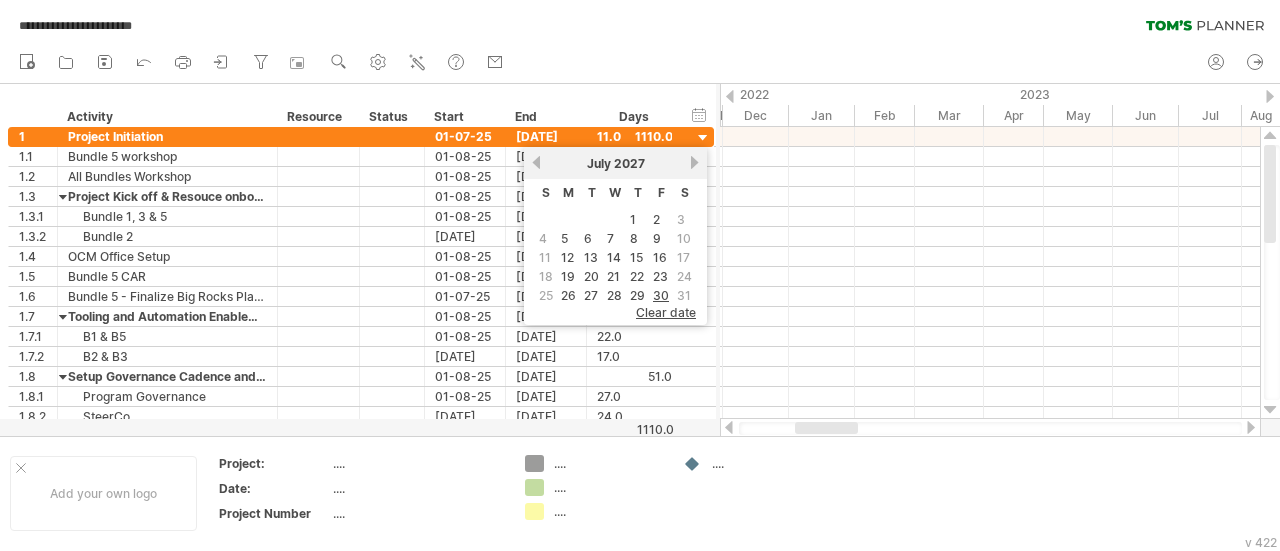 click on "new" at bounding box center [640, 63] 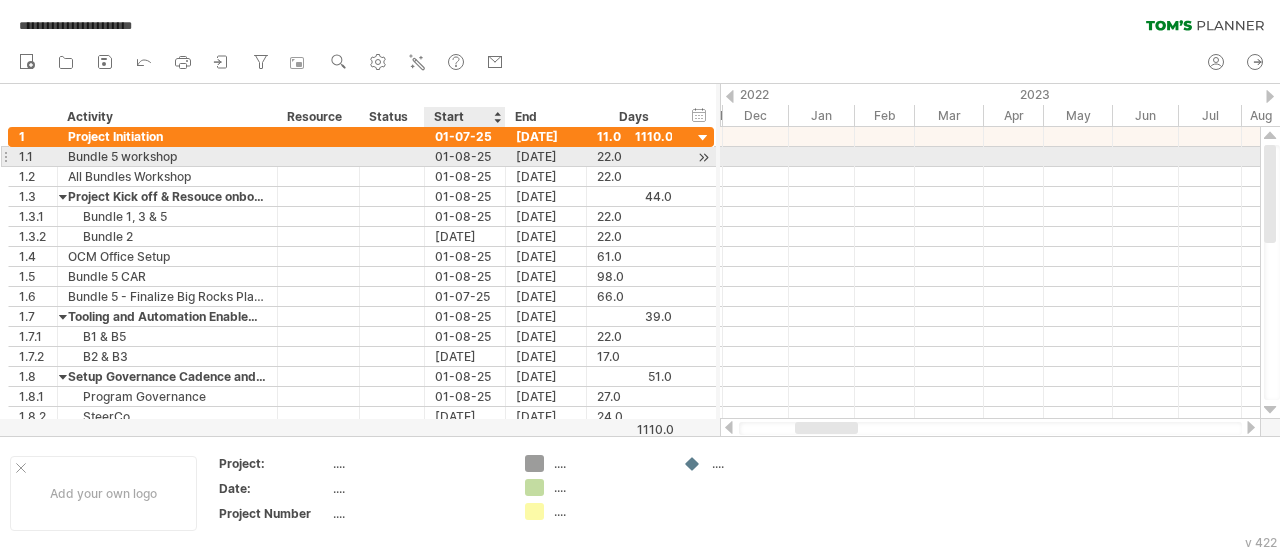 click on "01-08-25" at bounding box center [465, 156] 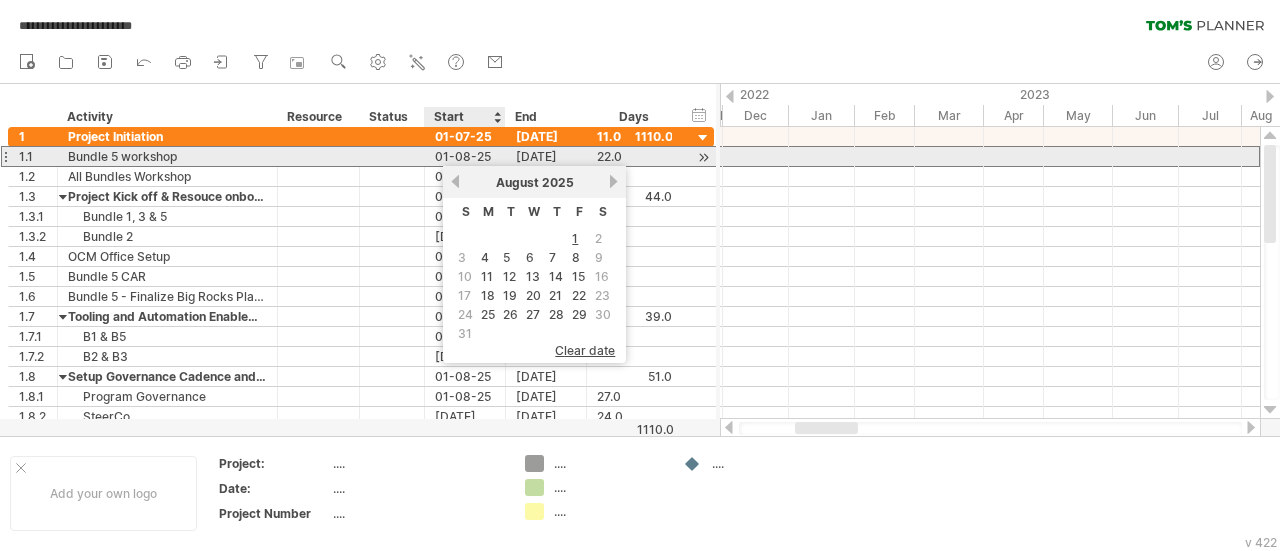 click on "[DATE]" at bounding box center (546, 156) 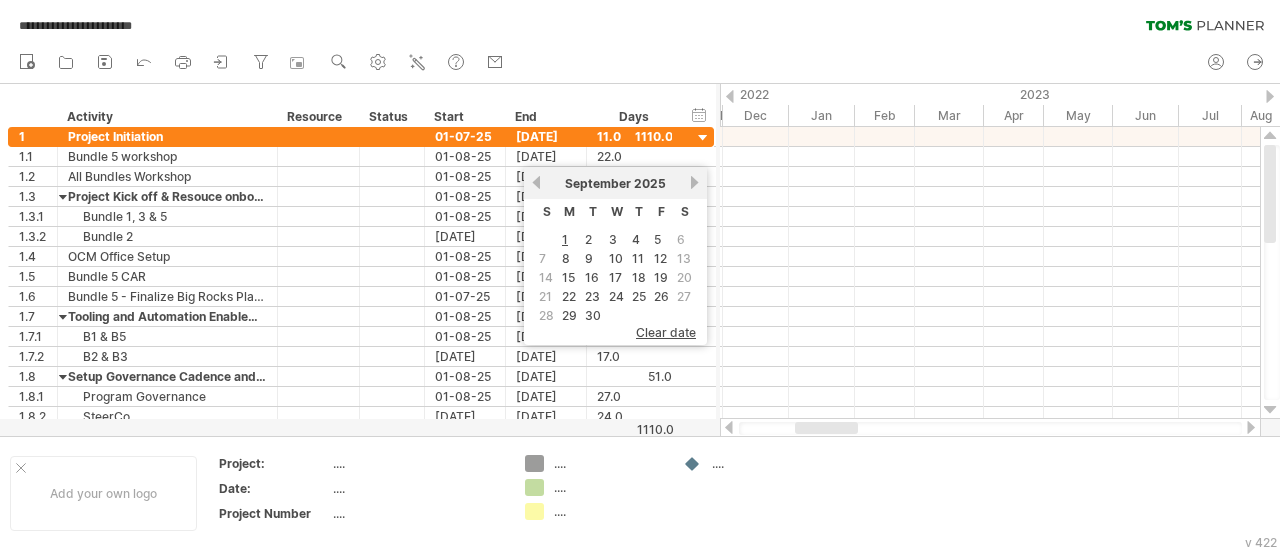 click on "**********" at bounding box center (640, 21) 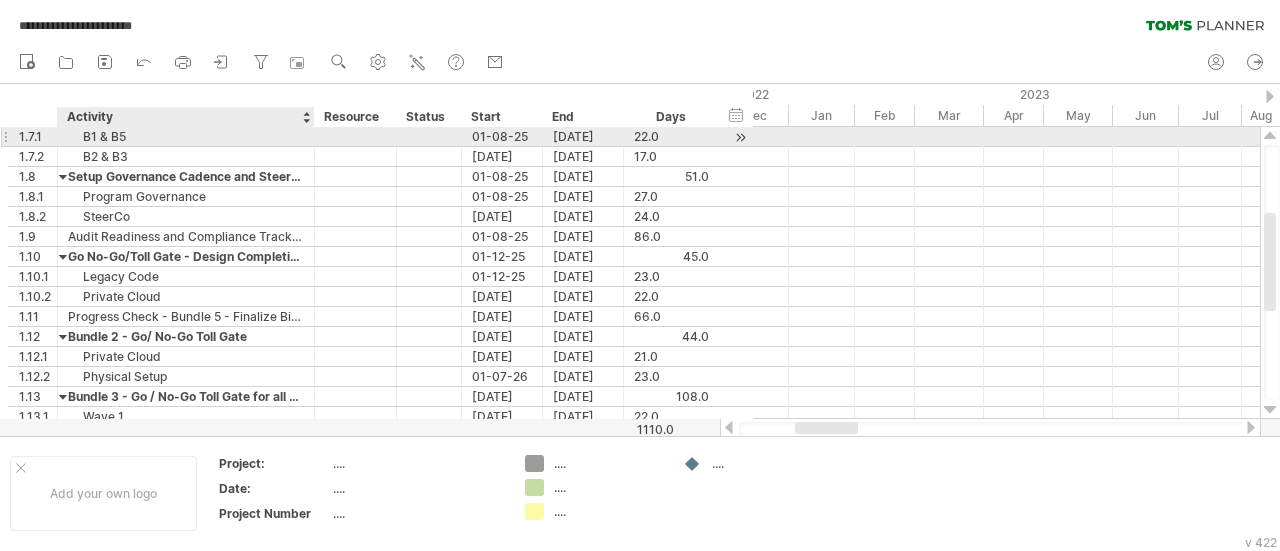 drag, startPoint x: 271, startPoint y: 139, endPoint x: 308, endPoint y: 145, distance: 37.48333 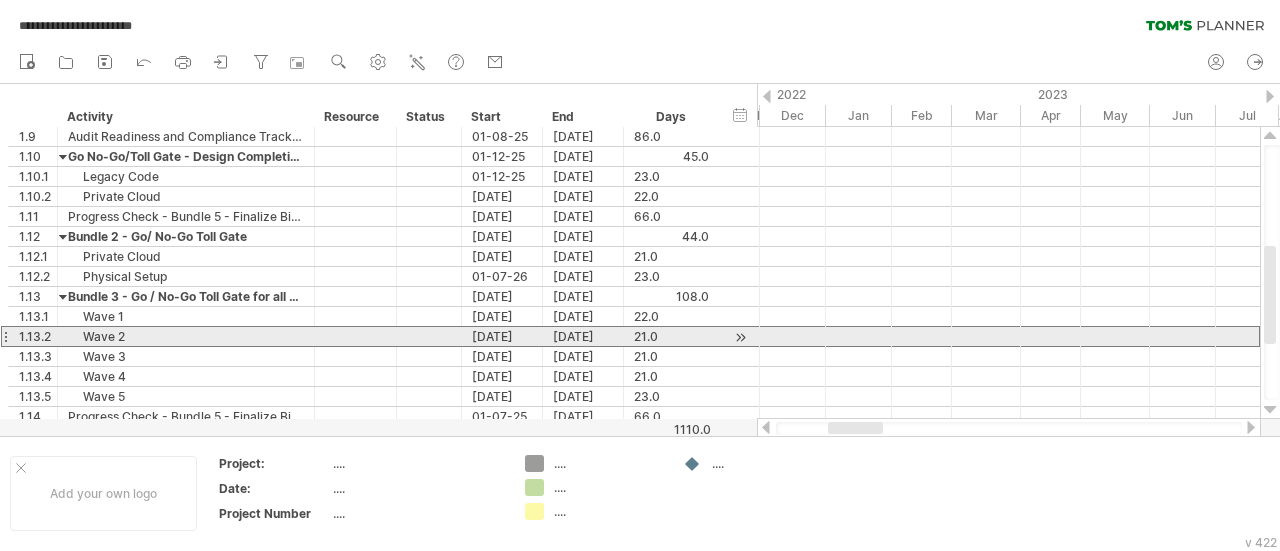 click at bounding box center [5, 336] 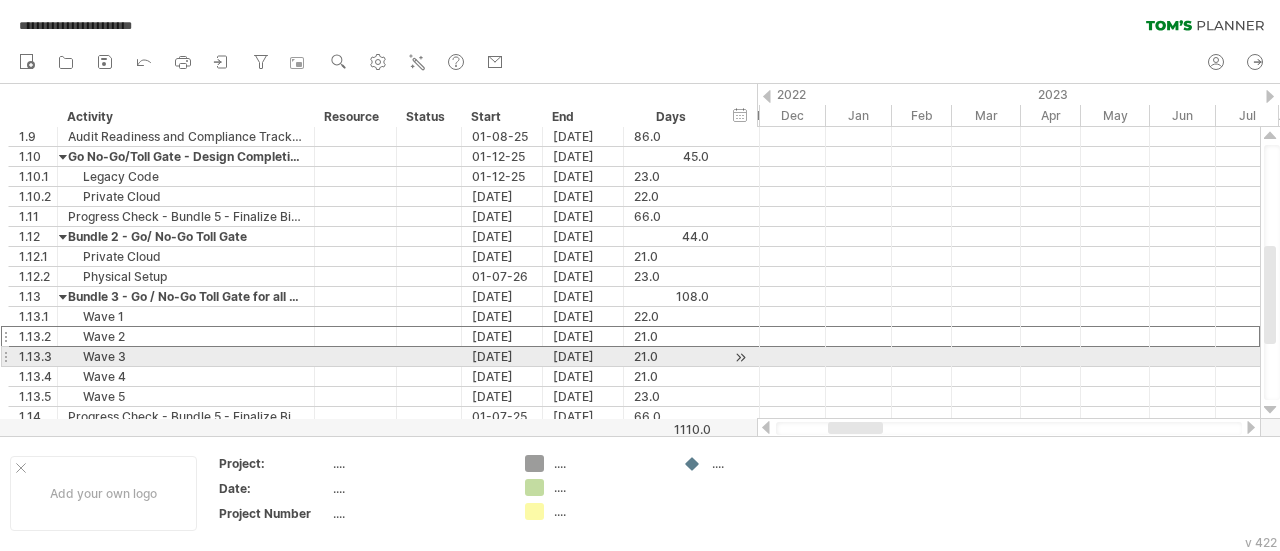 click at bounding box center [5, 356] 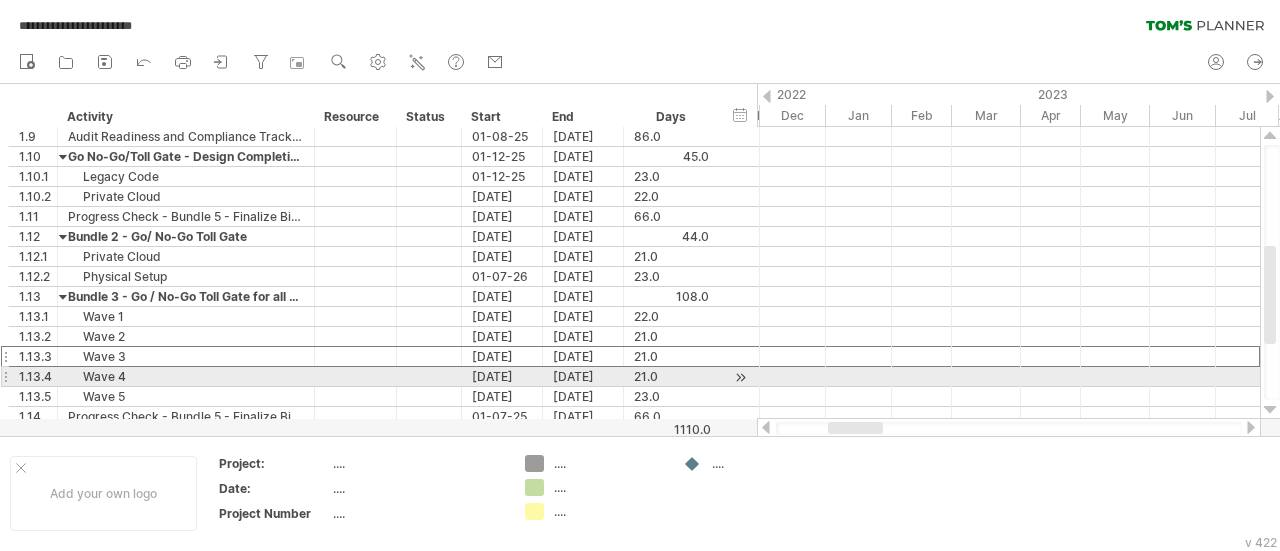 click at bounding box center (5, 376) 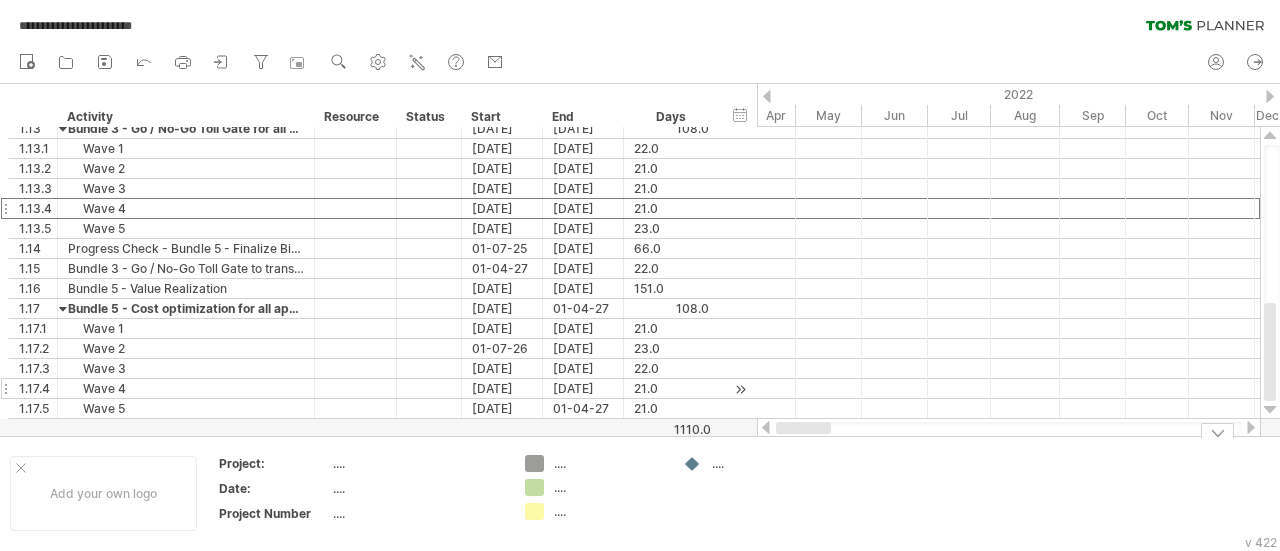 drag, startPoint x: 854, startPoint y: 426, endPoint x: 716, endPoint y: 381, distance: 145.15164 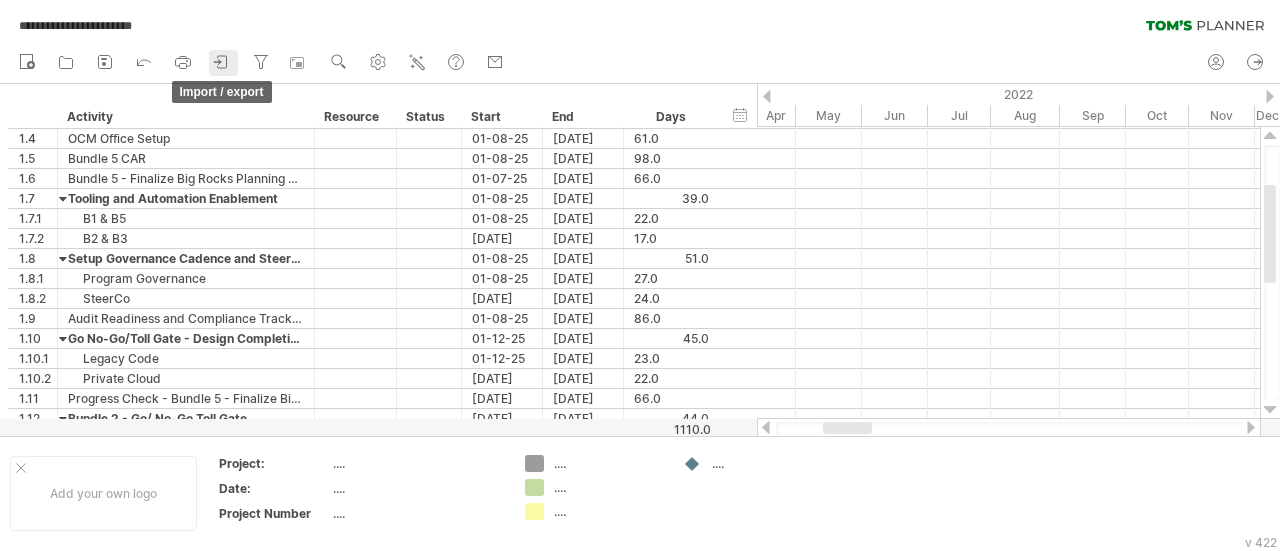 click 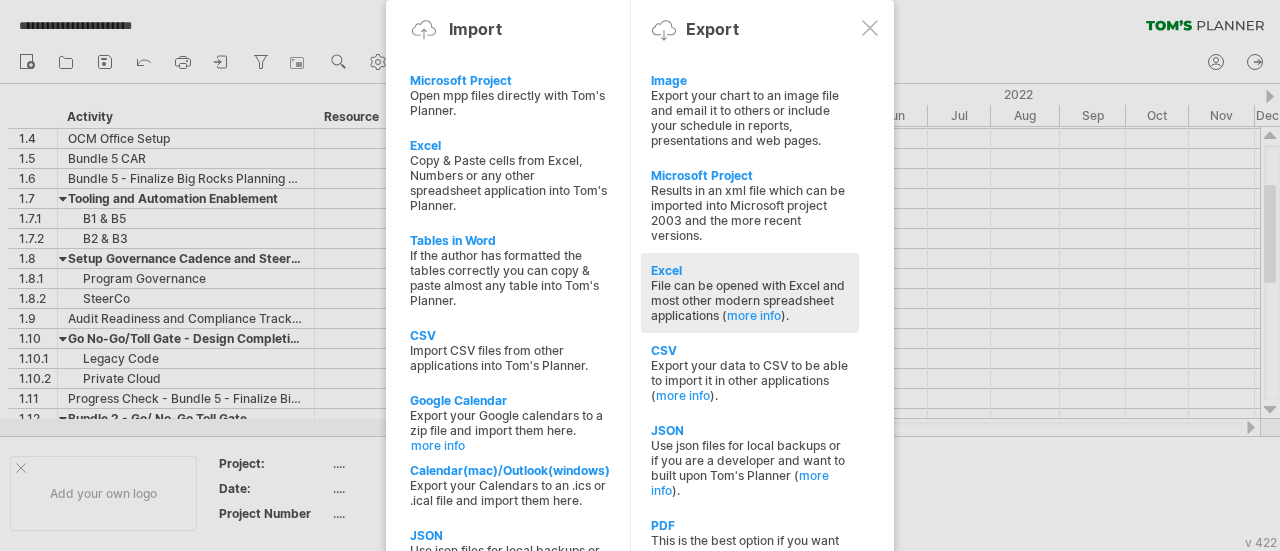 click on "File can be opened with Excel and most other modern spreadsheet applications
( more info )." at bounding box center [750, 300] 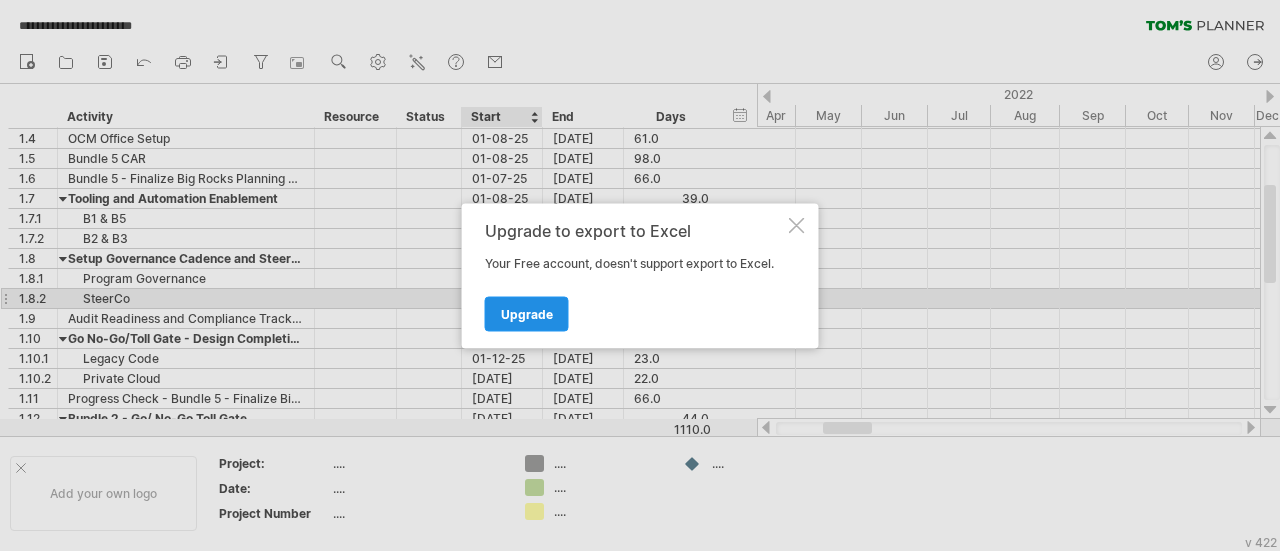 click on "Upgrade" at bounding box center (527, 313) 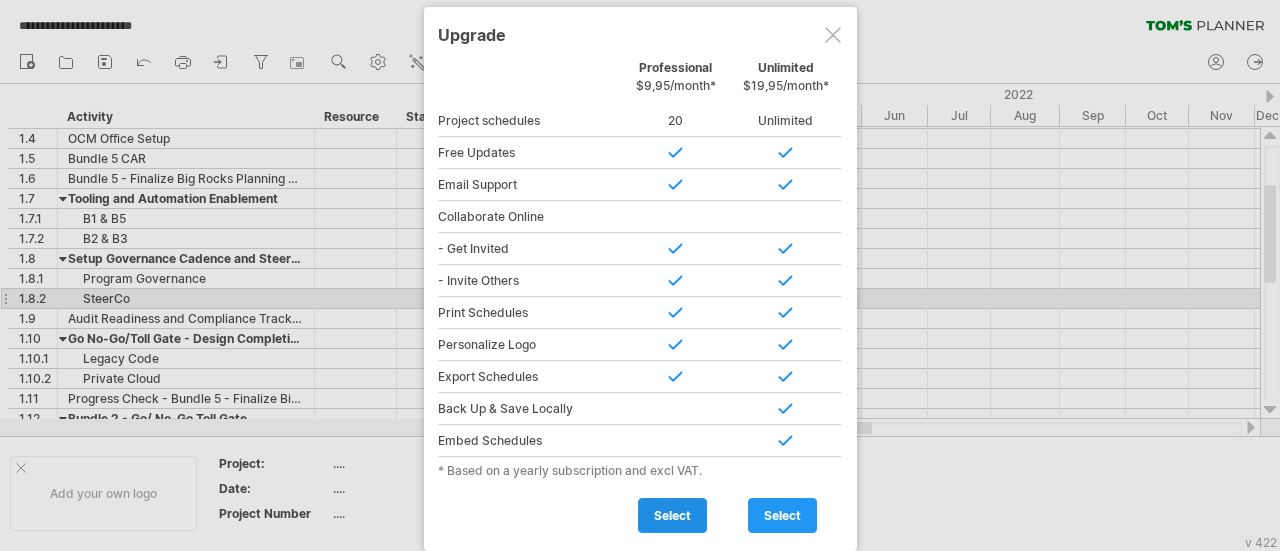 click on "select" at bounding box center [672, 515] 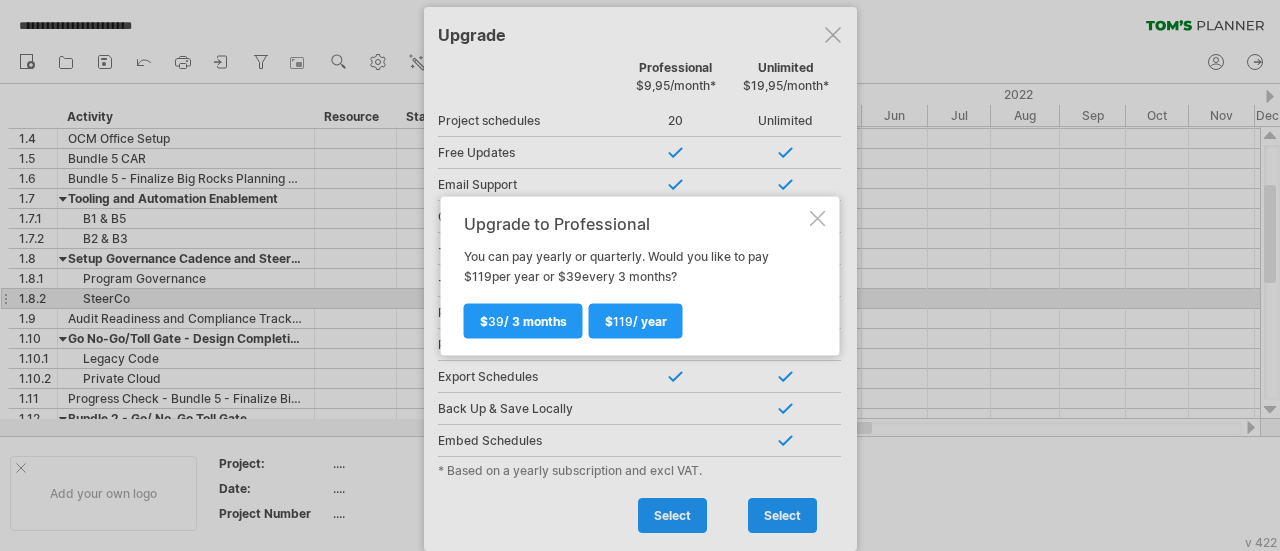 click at bounding box center (818, 218) 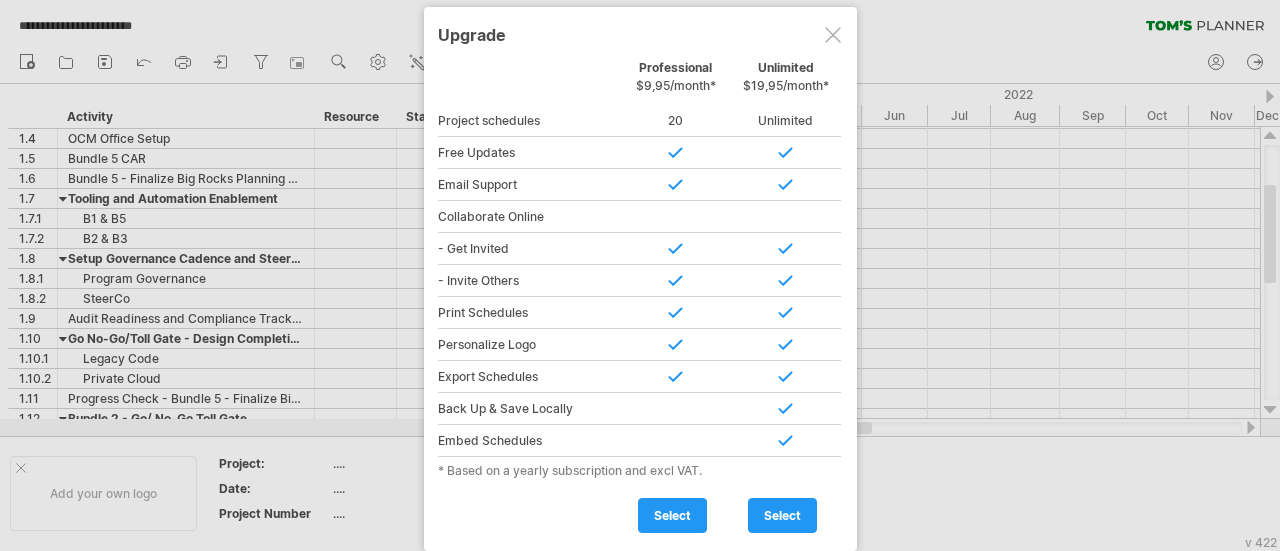 click at bounding box center (833, 35) 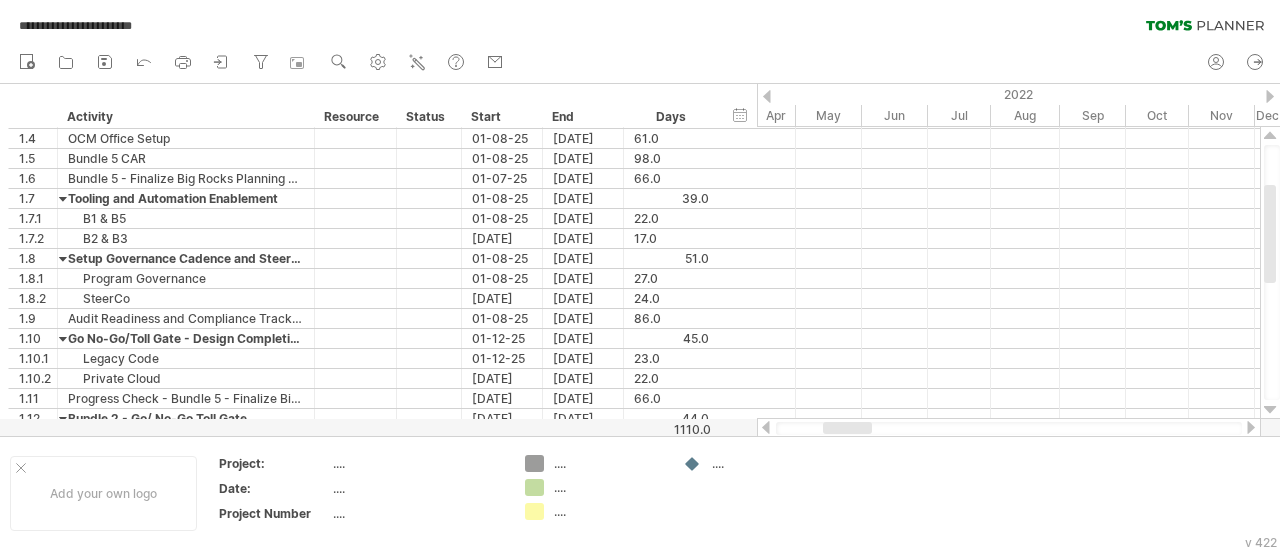 click at bounding box center (1270, 96) 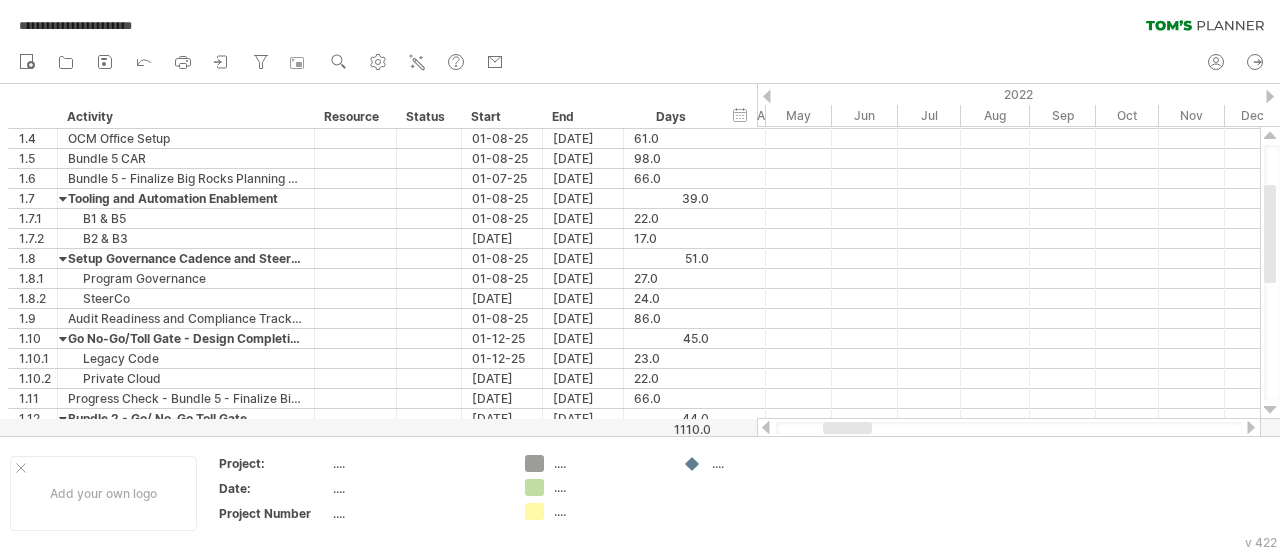click at bounding box center [1270, 96] 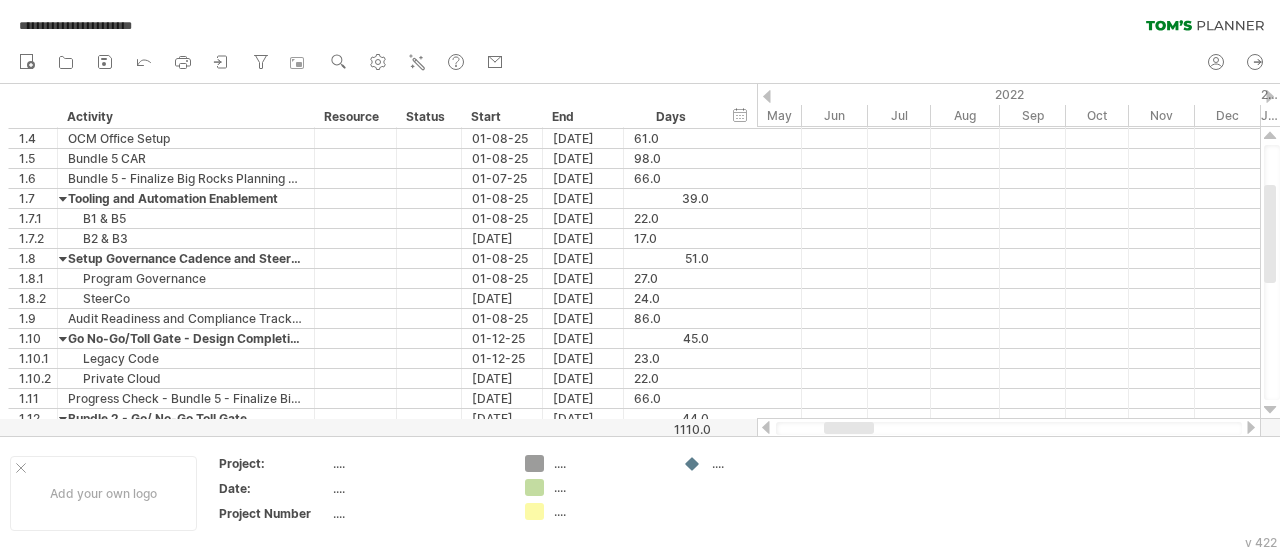 click at bounding box center (1270, 96) 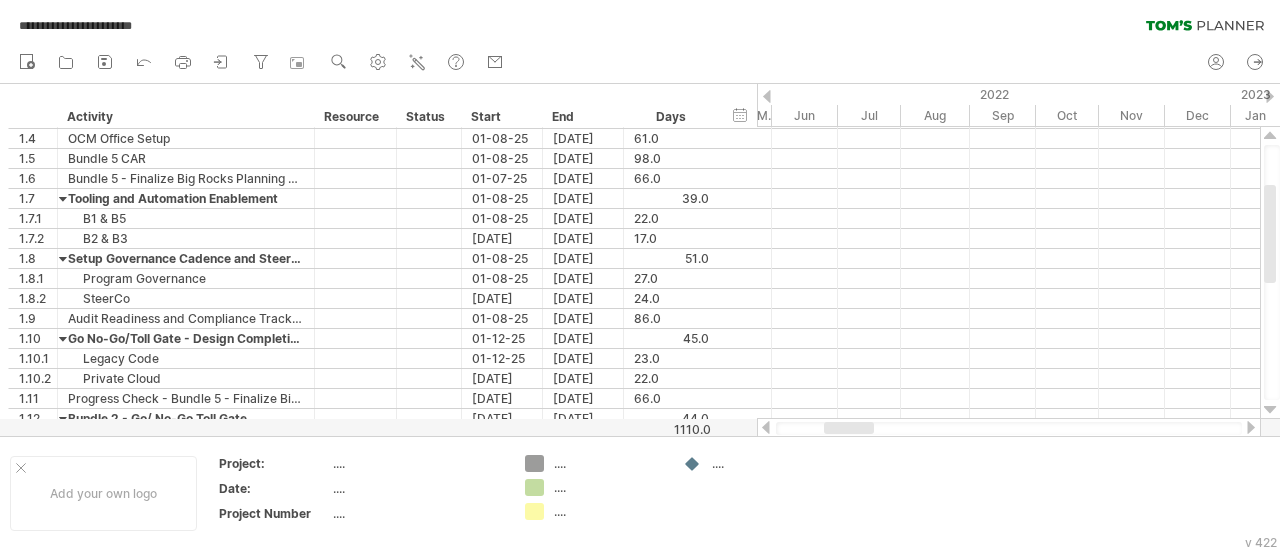click at bounding box center [1270, 96] 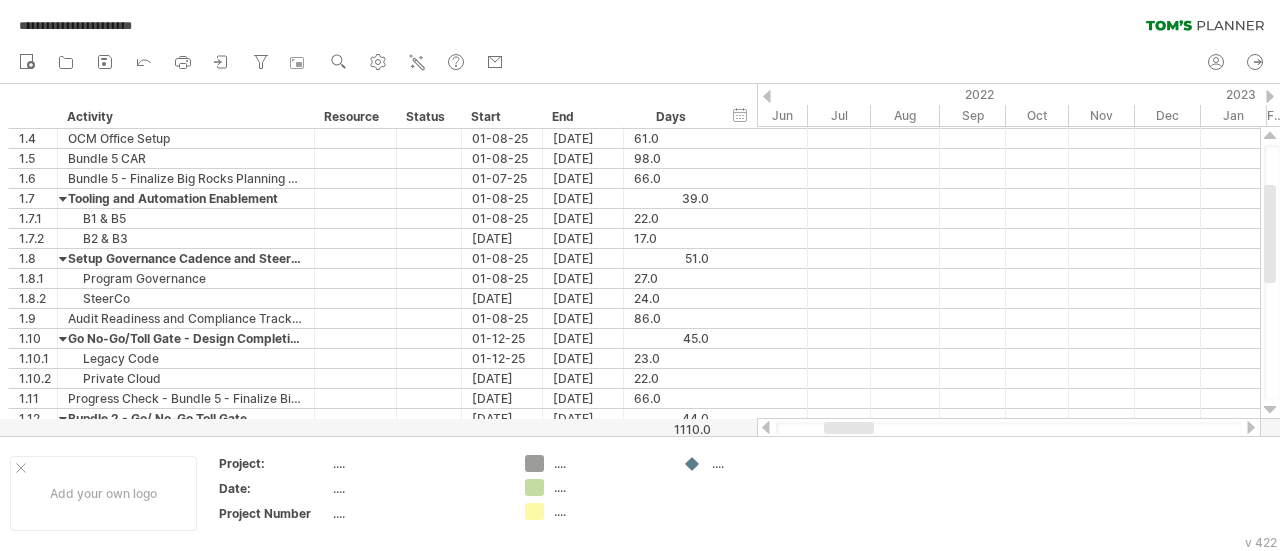 click at bounding box center (1270, 96) 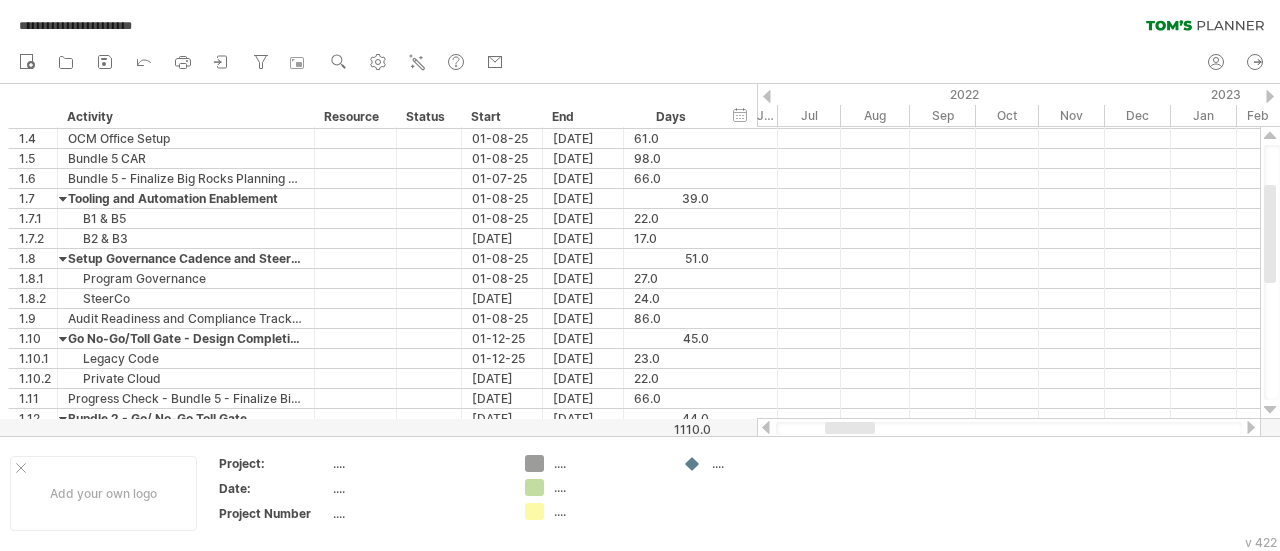 click at bounding box center [1270, 96] 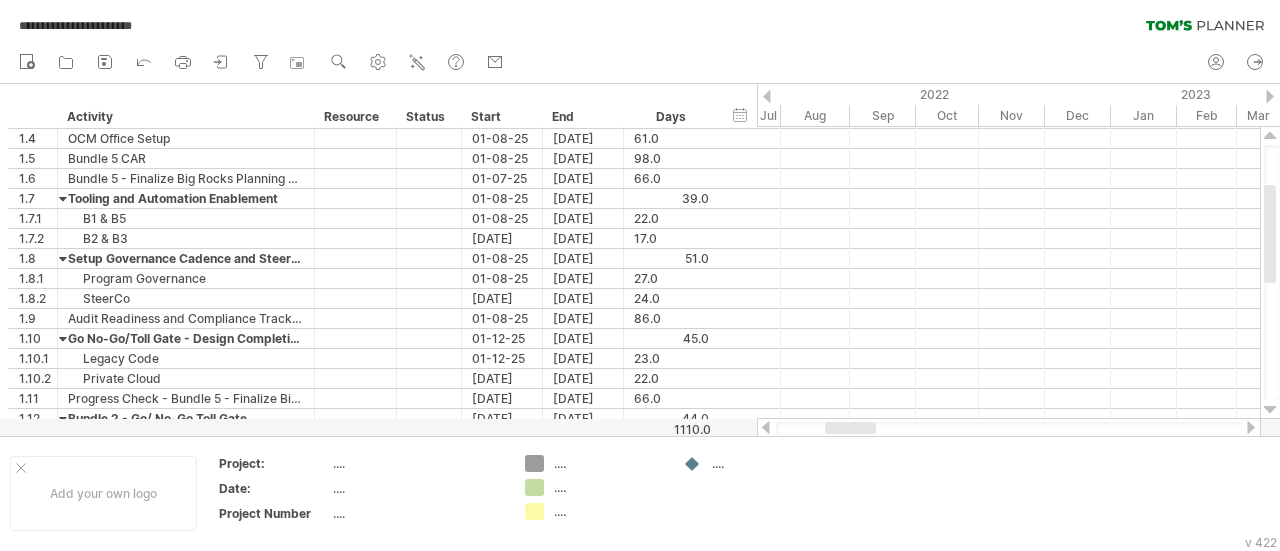 click at bounding box center [1270, 96] 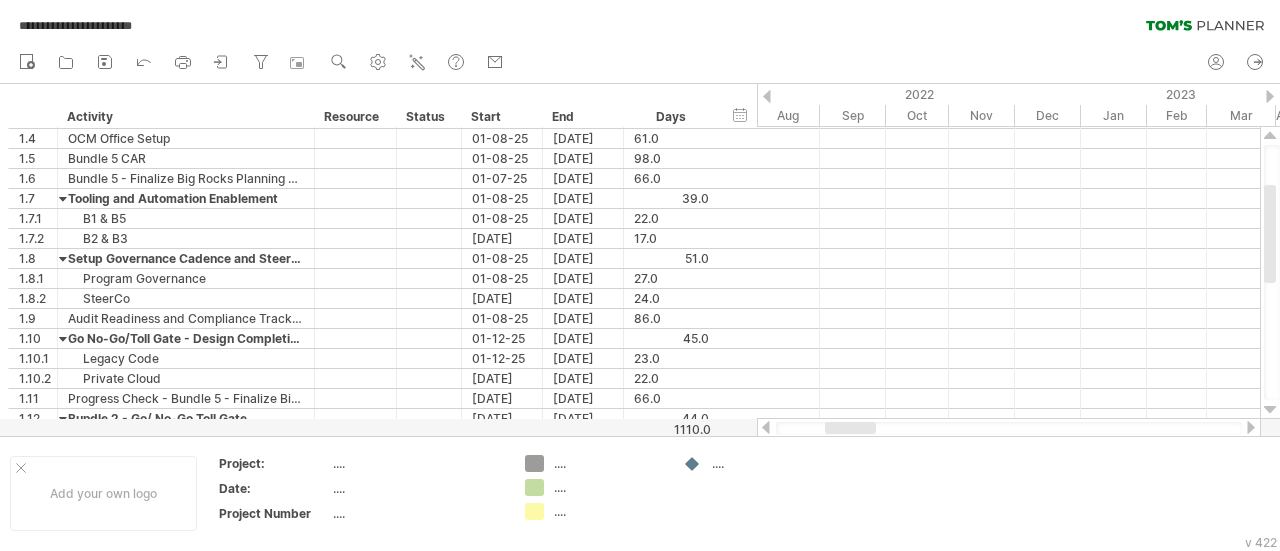 click at bounding box center [1270, 96] 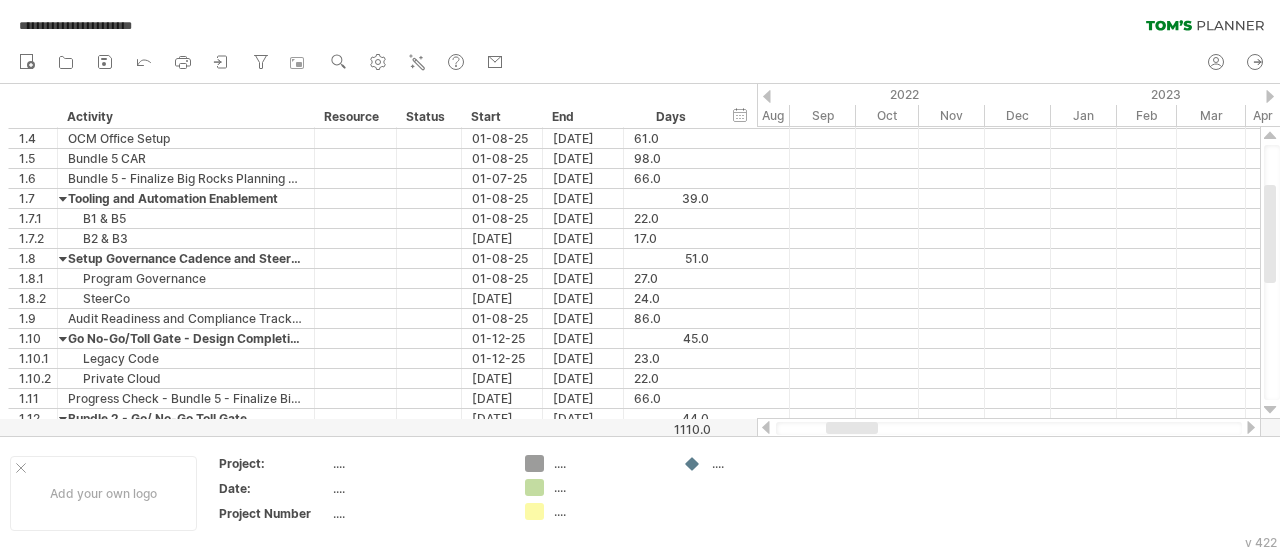 click at bounding box center (1270, 96) 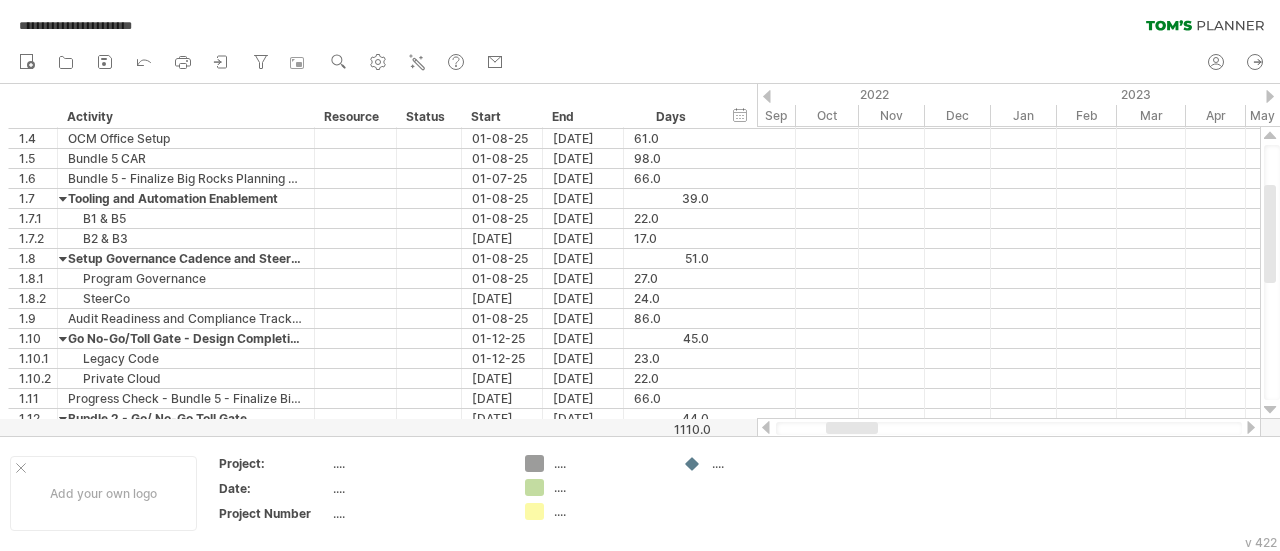 click at bounding box center (1270, 96) 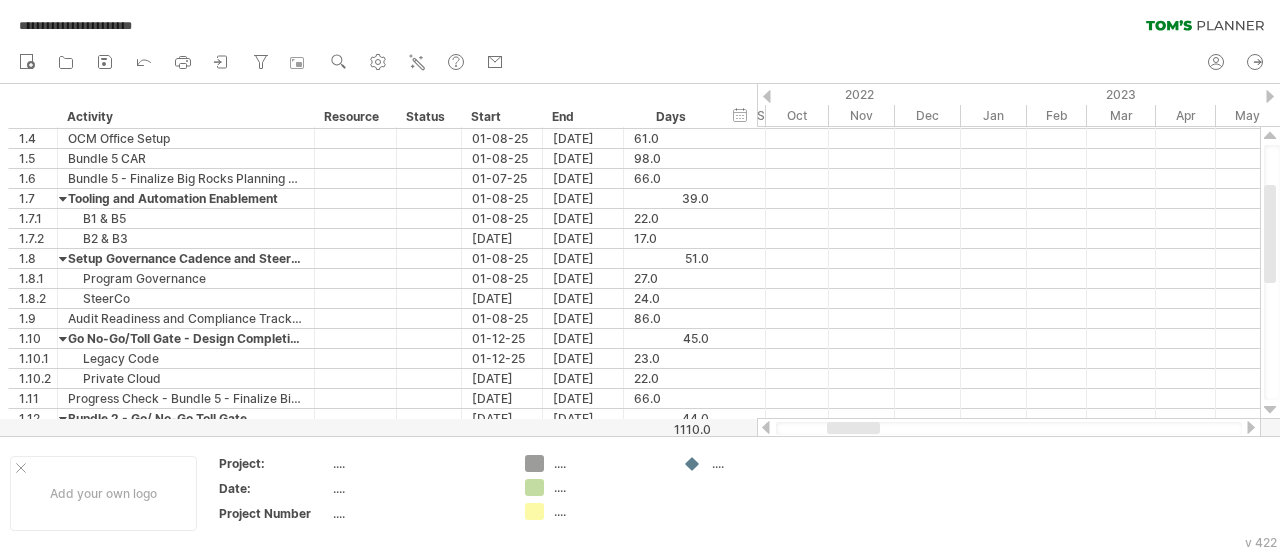 click at bounding box center [1270, 96] 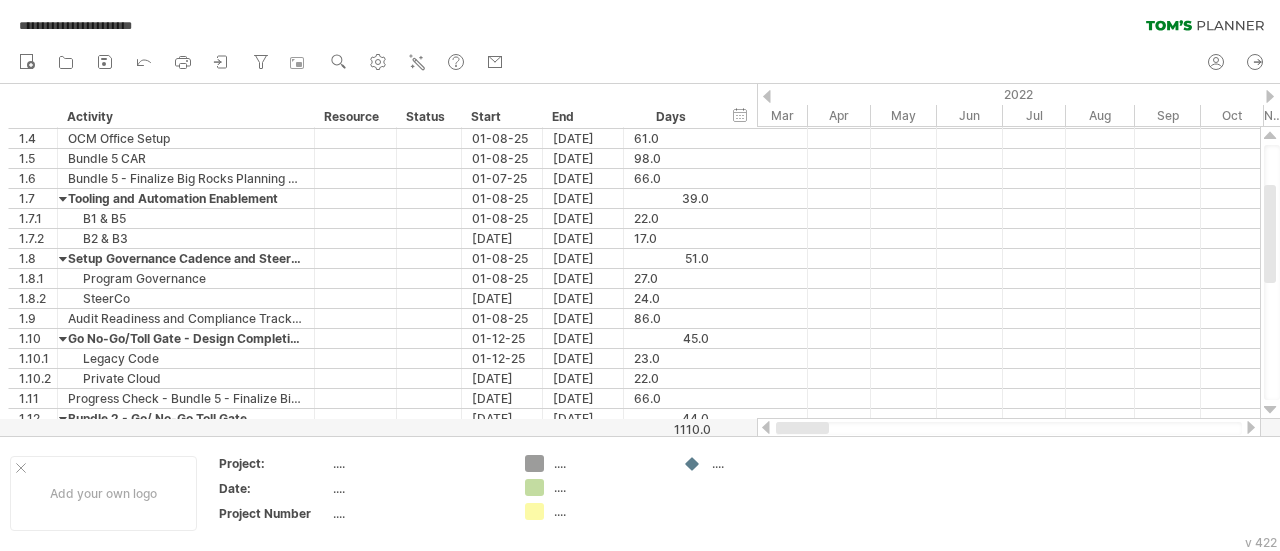 drag, startPoint x: 848, startPoint y: 425, endPoint x: 736, endPoint y: 431, distance: 112.1606 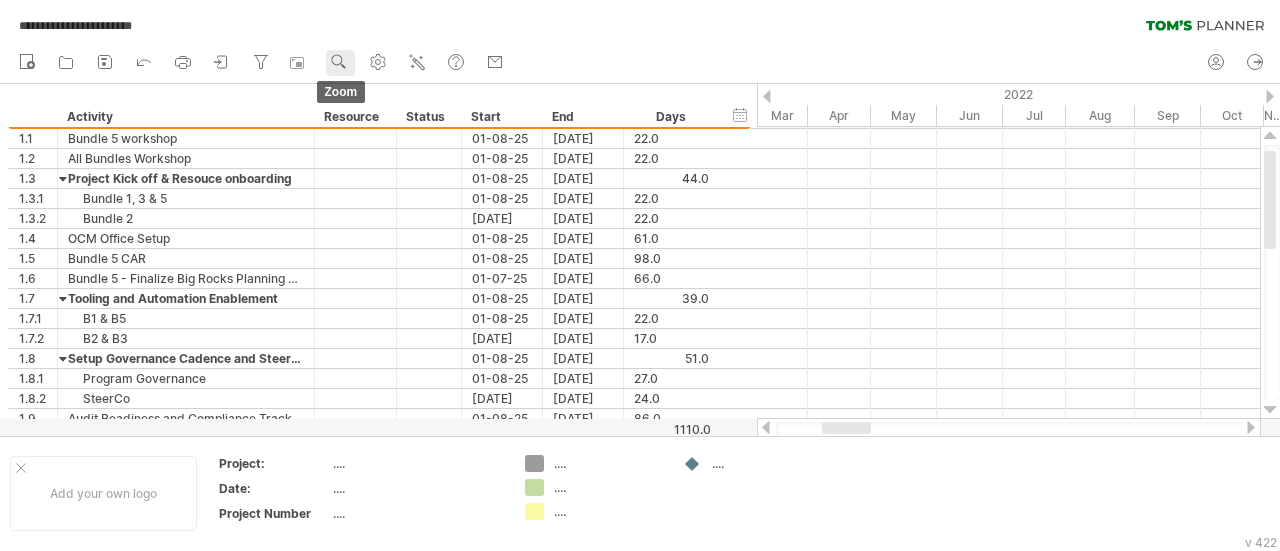 click 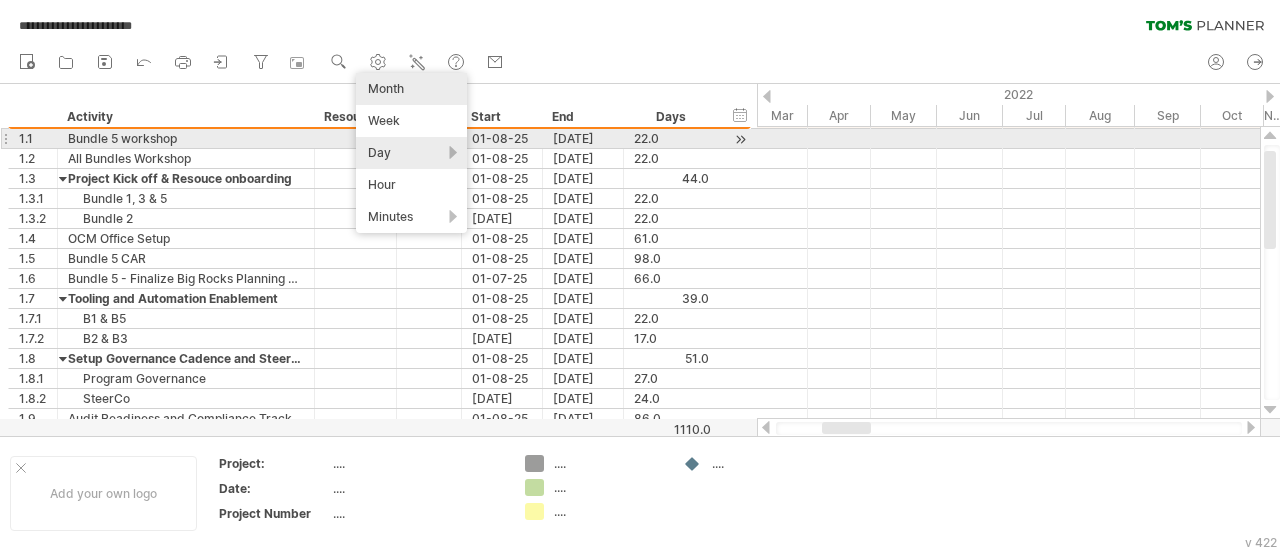 click on "Day" at bounding box center (411, 153) 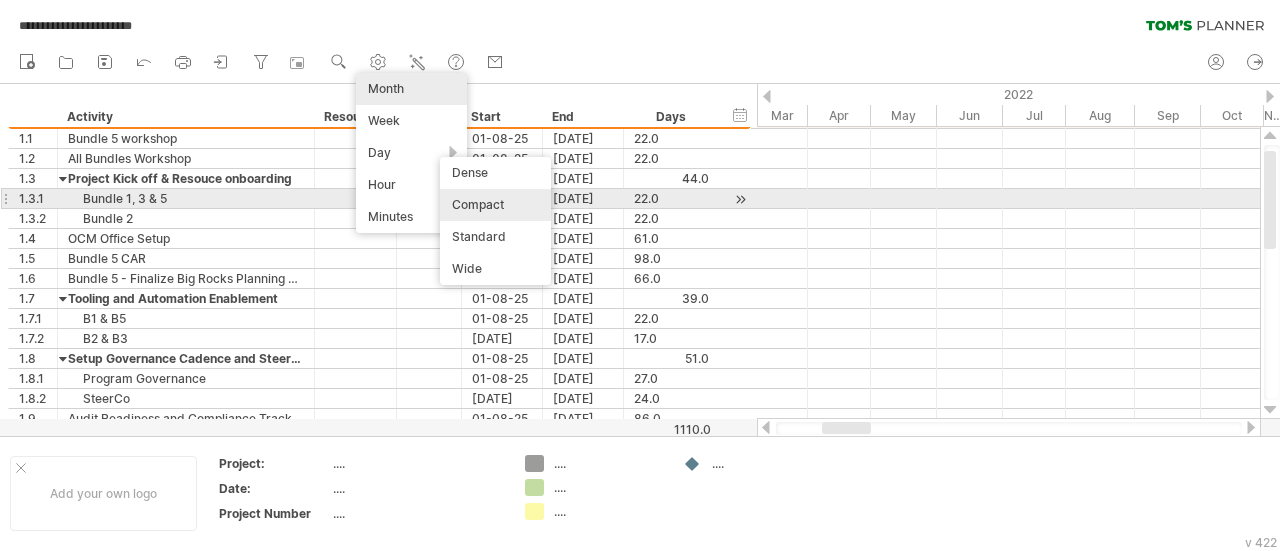 click on "Compact" at bounding box center (495, 205) 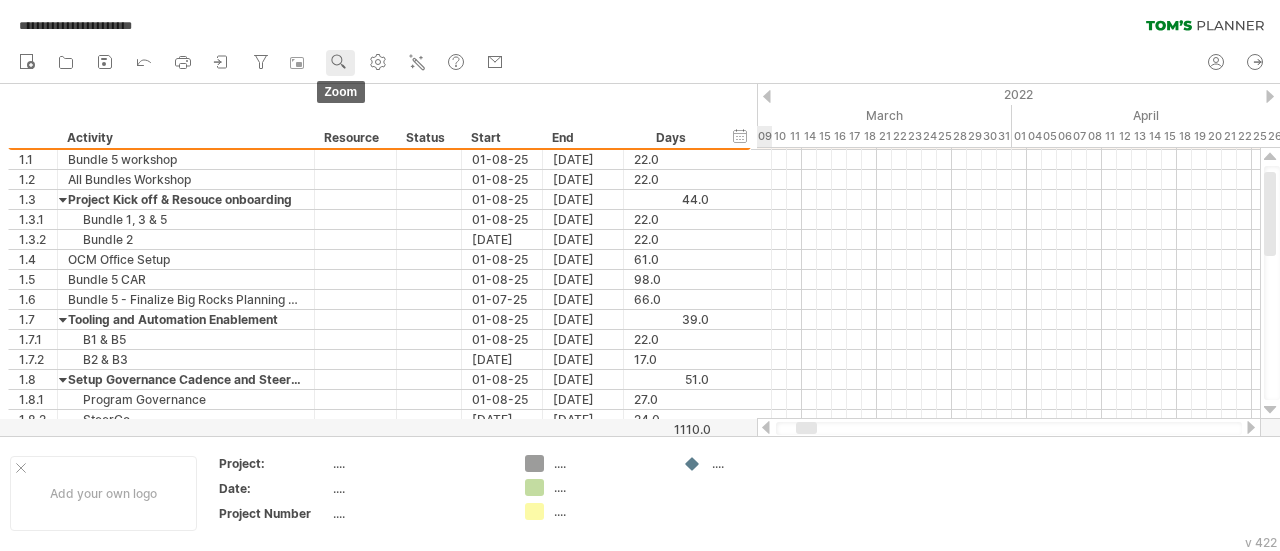 click 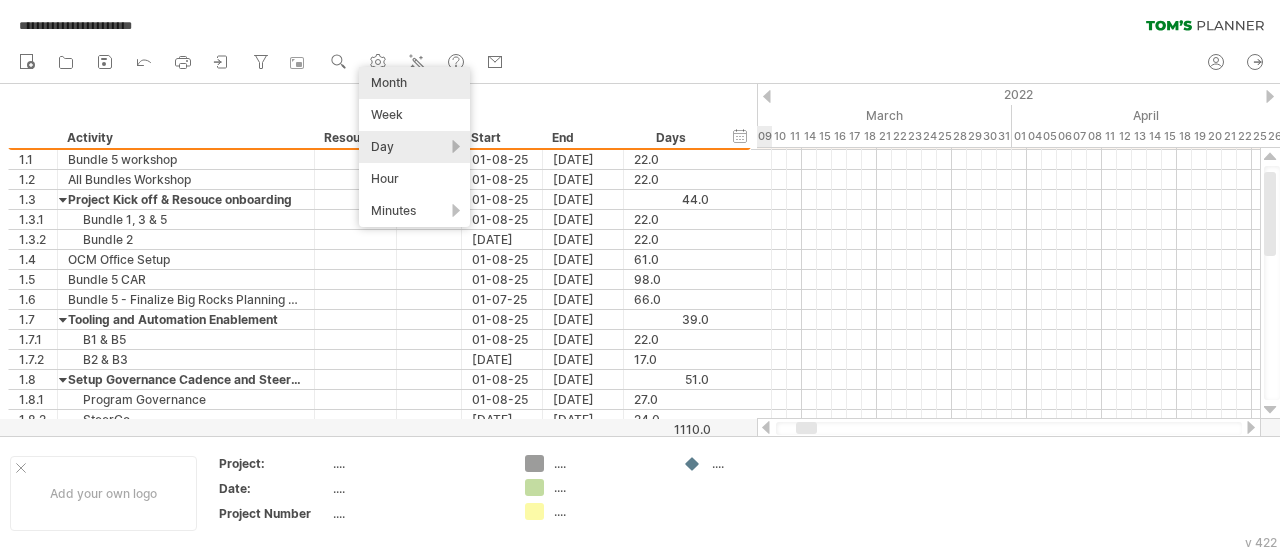 click on "Month" at bounding box center (414, 83) 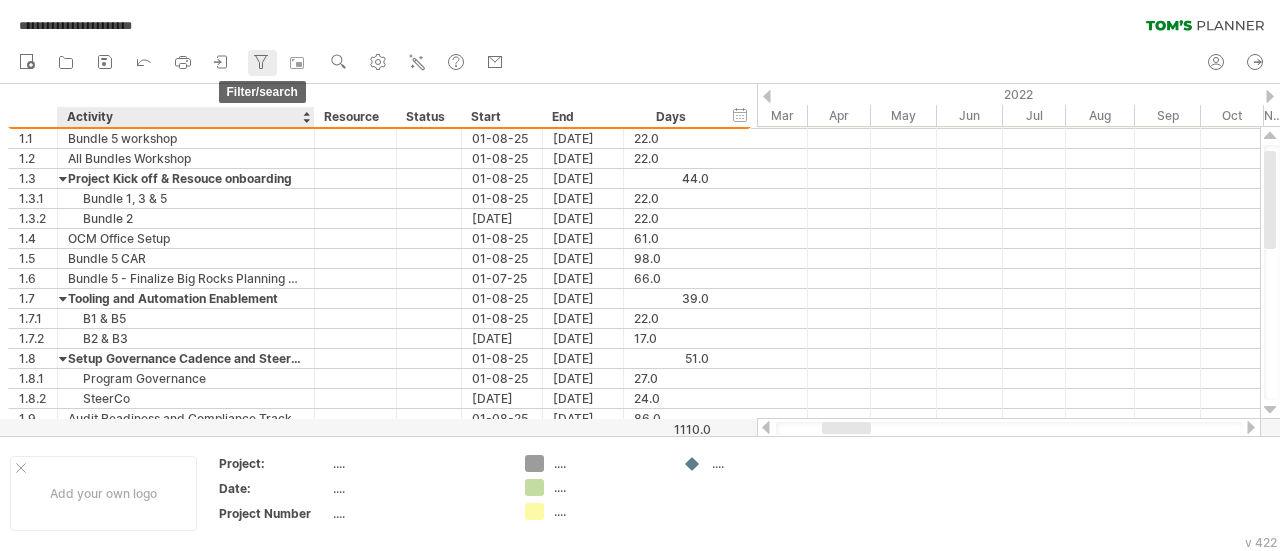 click 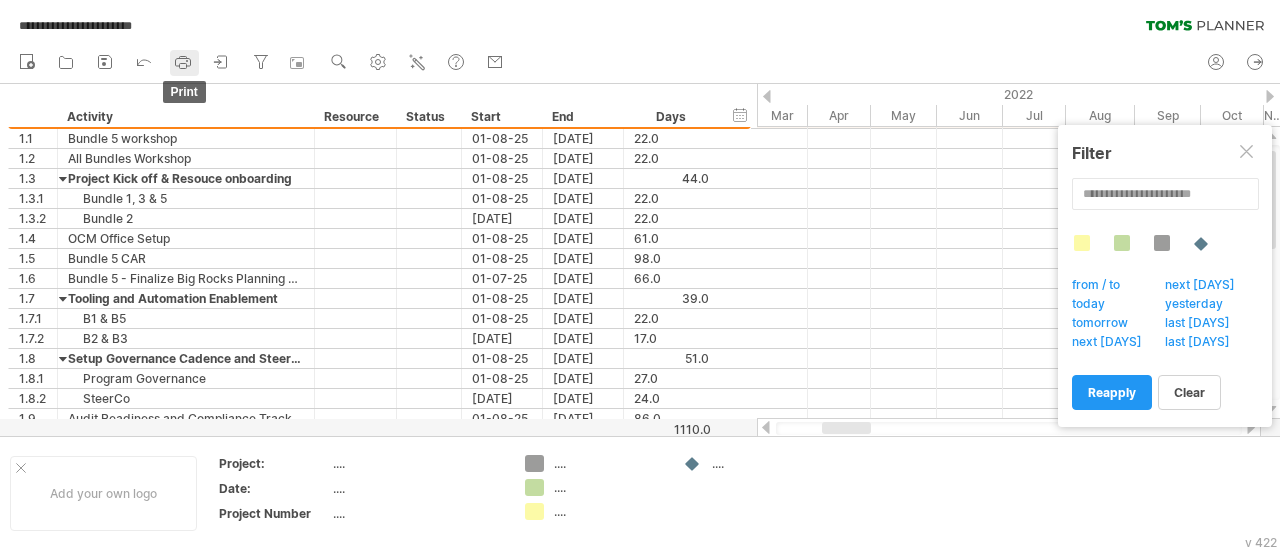 click 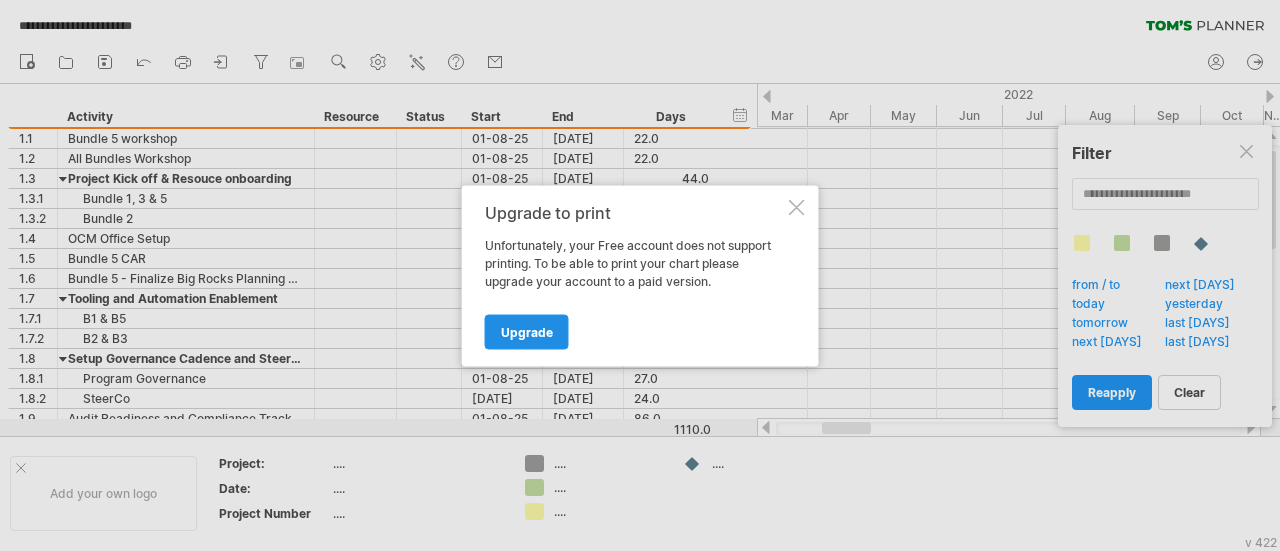 click on "Upgrade" at bounding box center [527, 331] 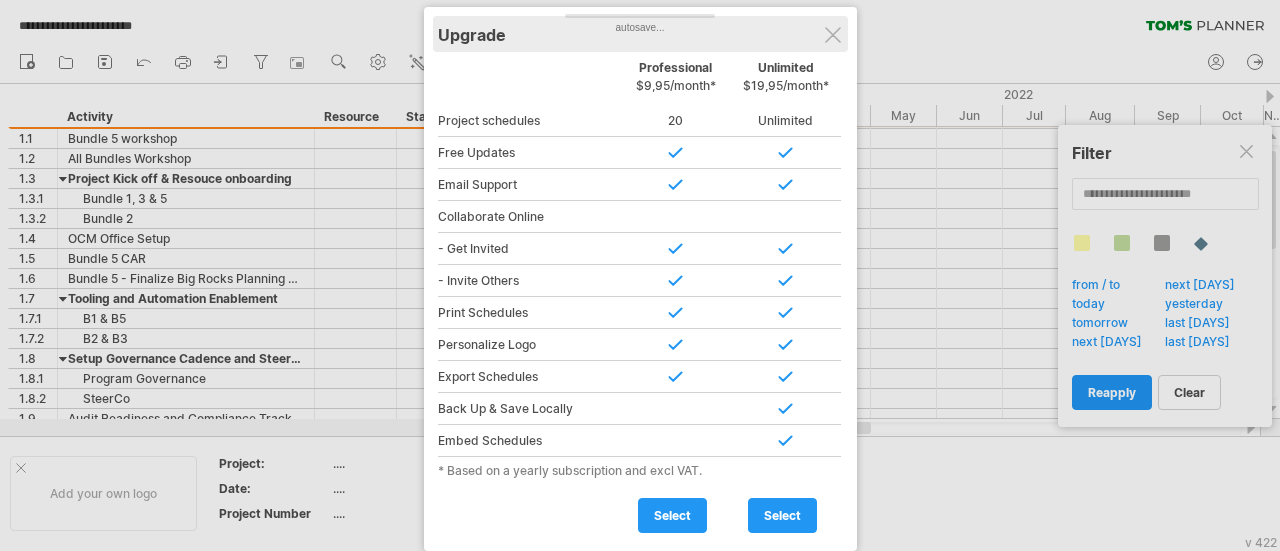 click on "Upgrade" at bounding box center (640, 34) 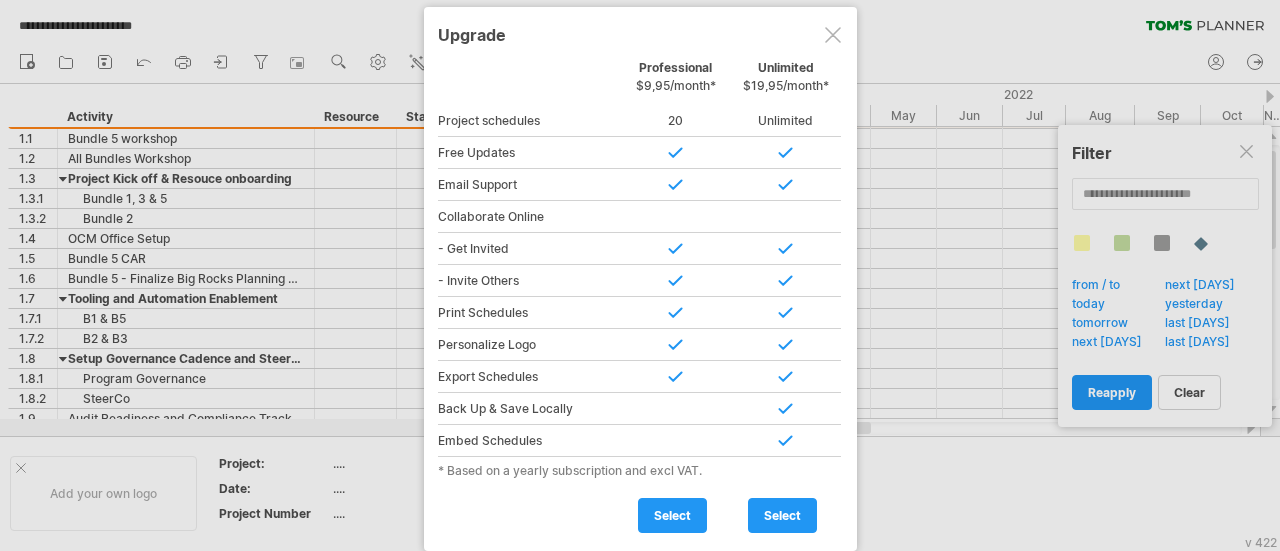click at bounding box center (640, 275) 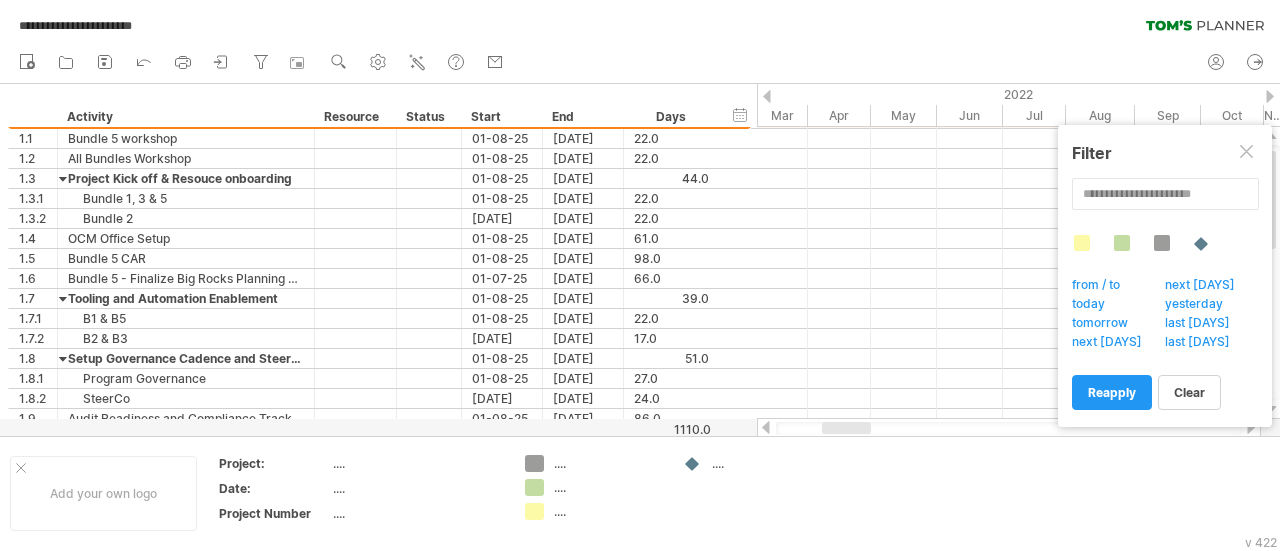 click at bounding box center [1009, 428] 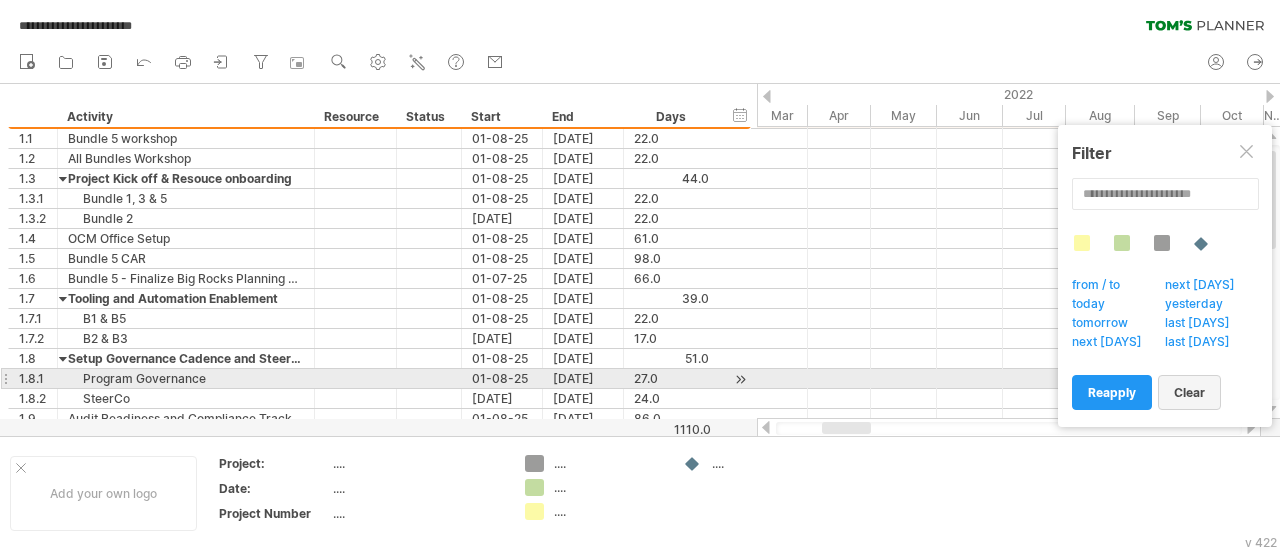 click on "clear" at bounding box center [1189, 392] 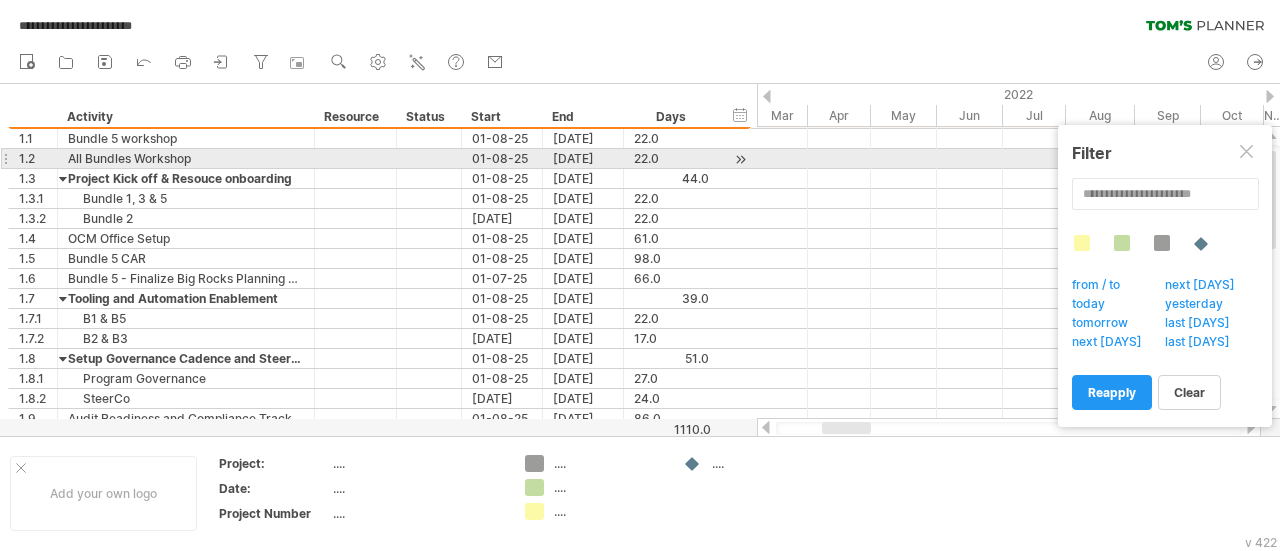 click at bounding box center [1248, 153] 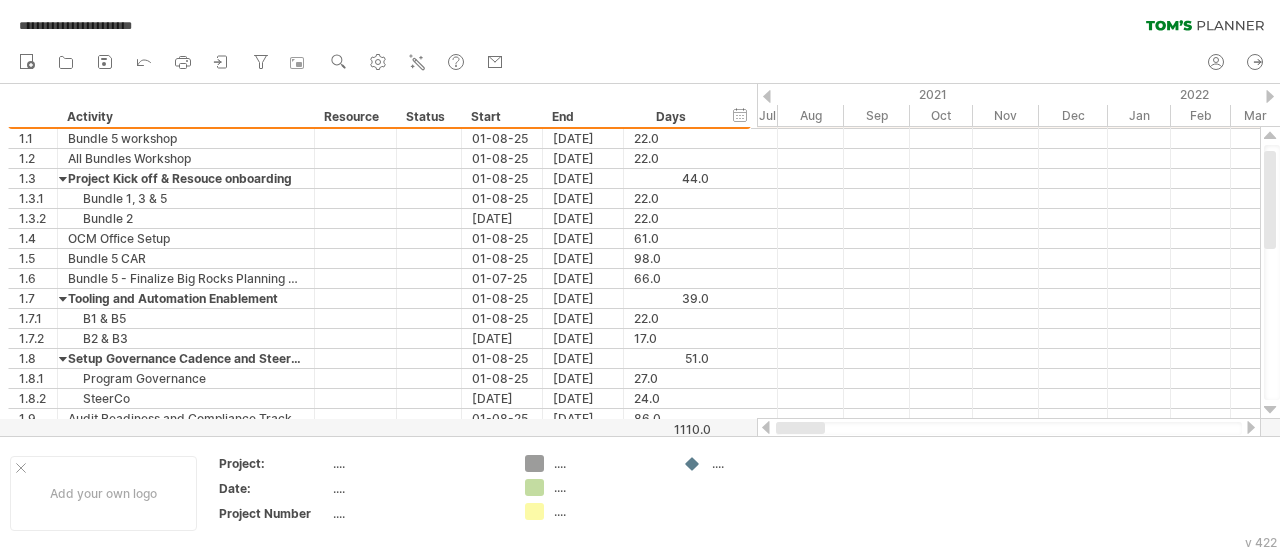 drag, startPoint x: 866, startPoint y: 424, endPoint x: 768, endPoint y: 432, distance: 98.32599 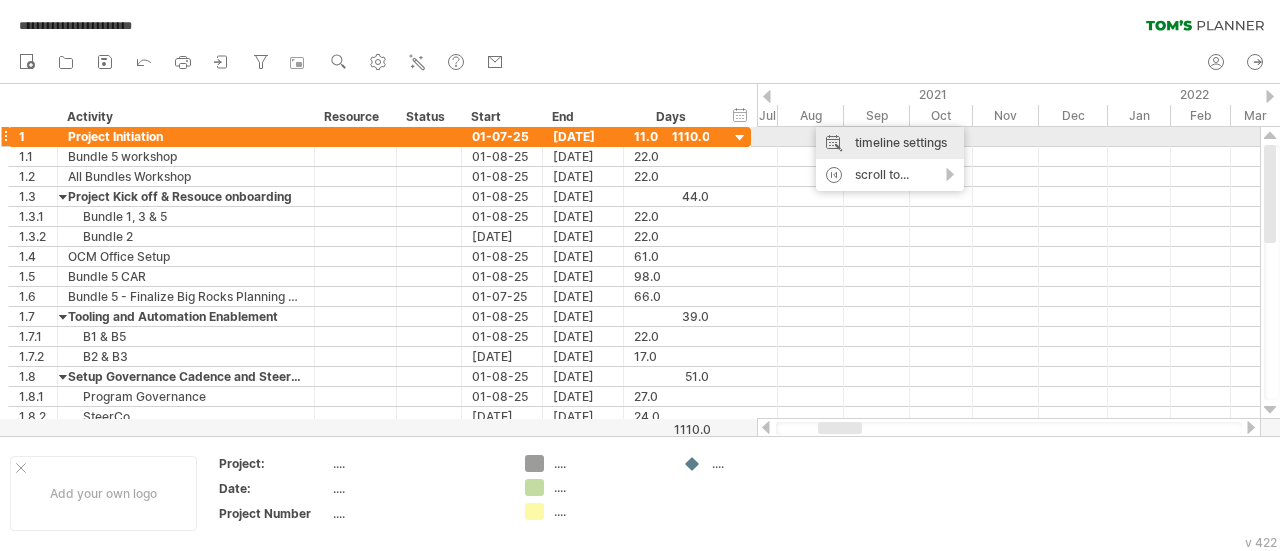 click on "timeline settings" at bounding box center [890, 143] 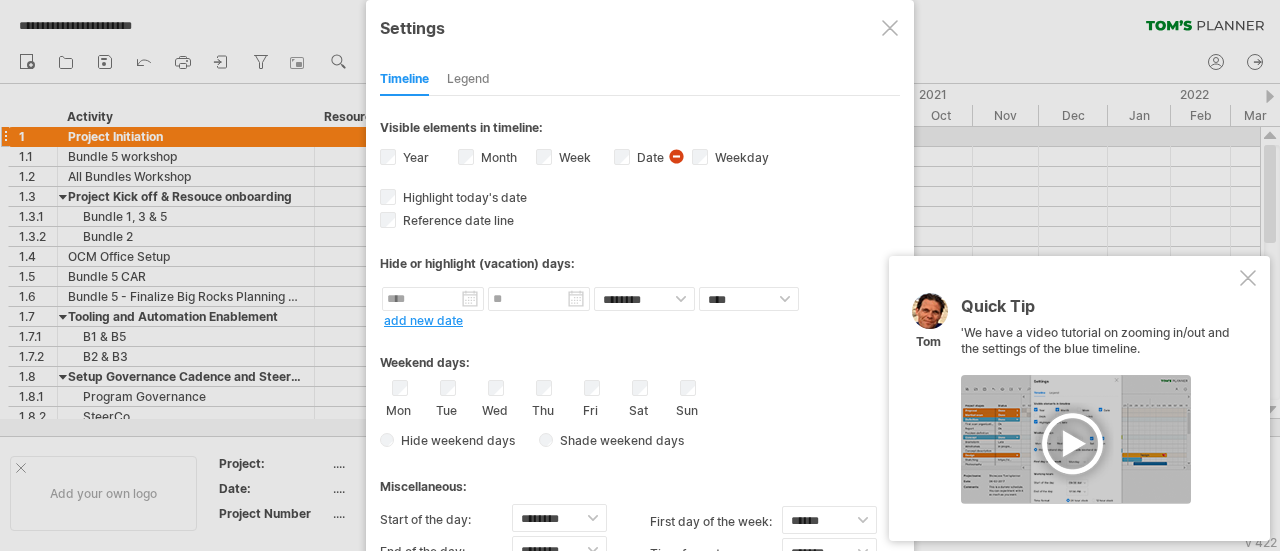 click at bounding box center (1248, 278) 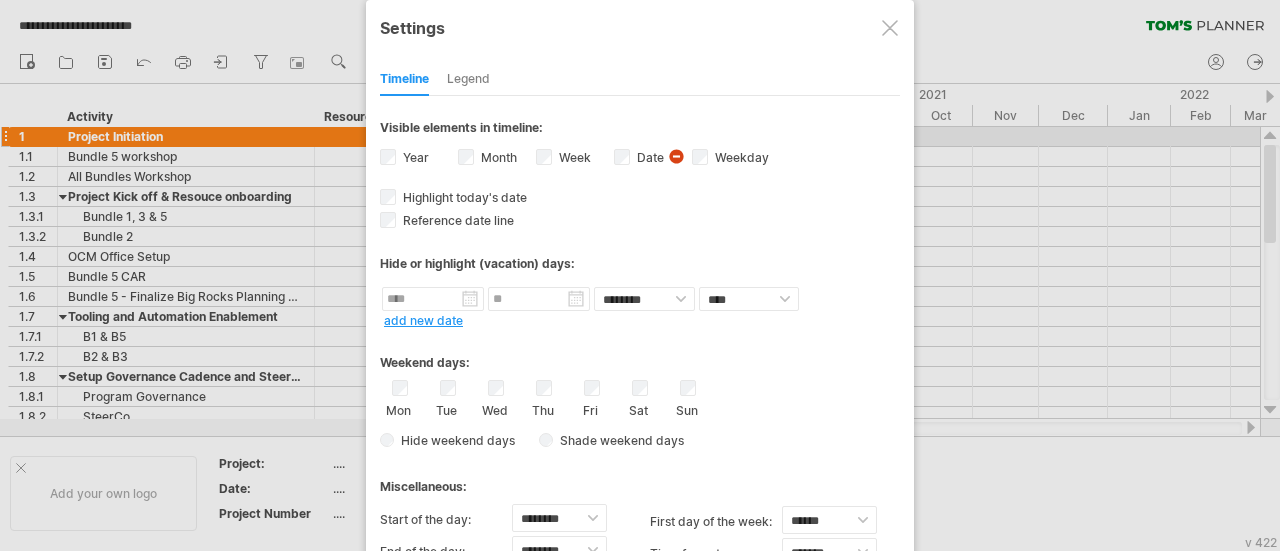 click at bounding box center [890, 28] 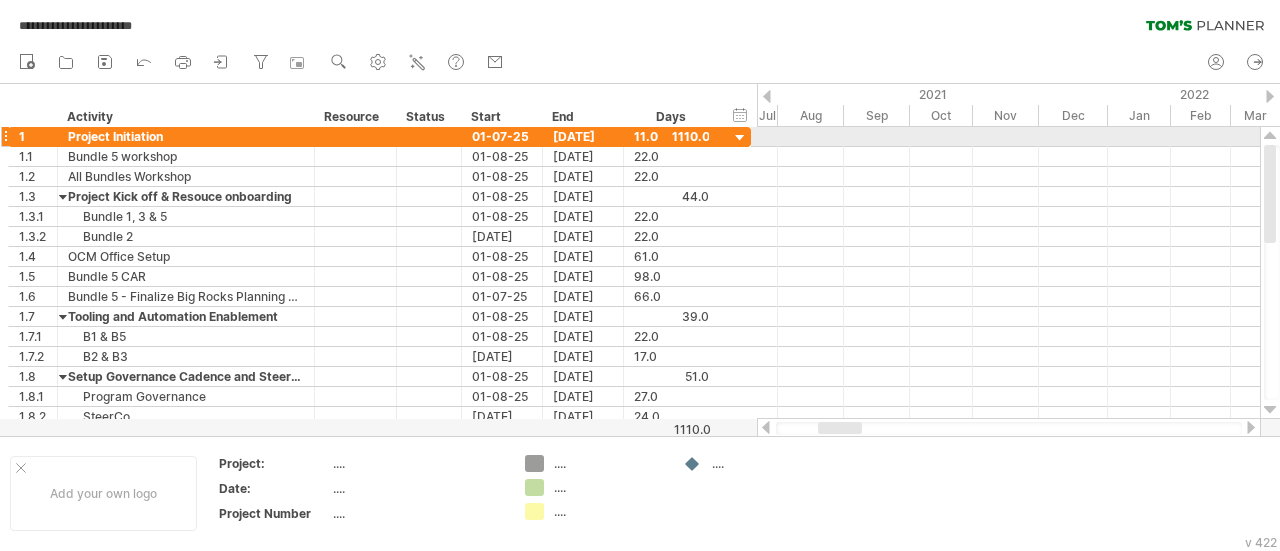 drag, startPoint x: 805, startPoint y: 135, endPoint x: 1003, endPoint y: 135, distance: 198 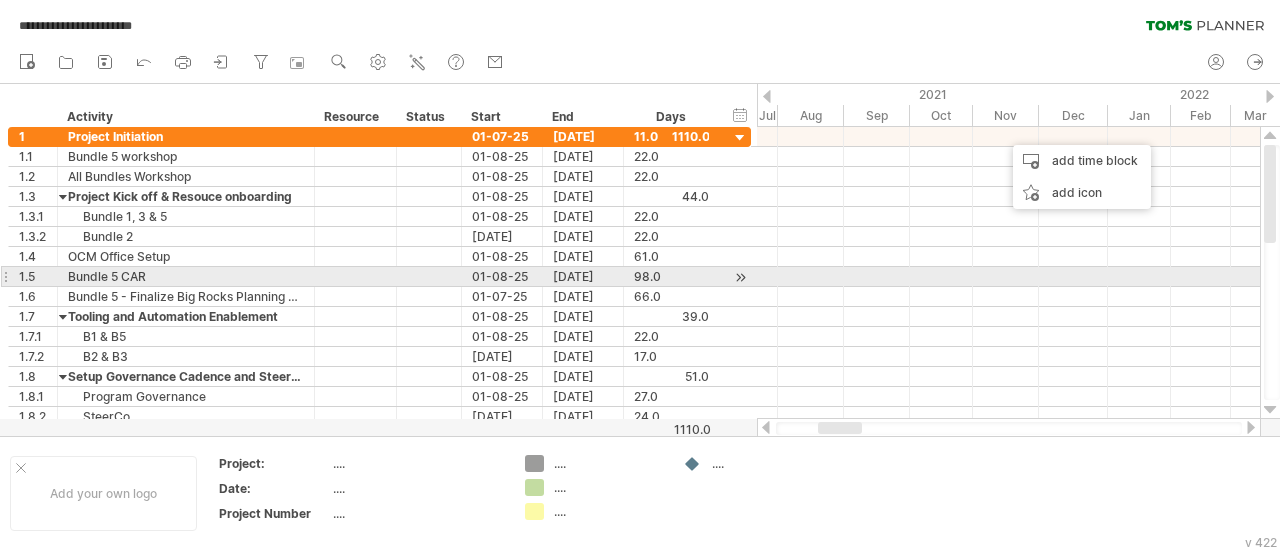 click at bounding box center [1008, 277] 